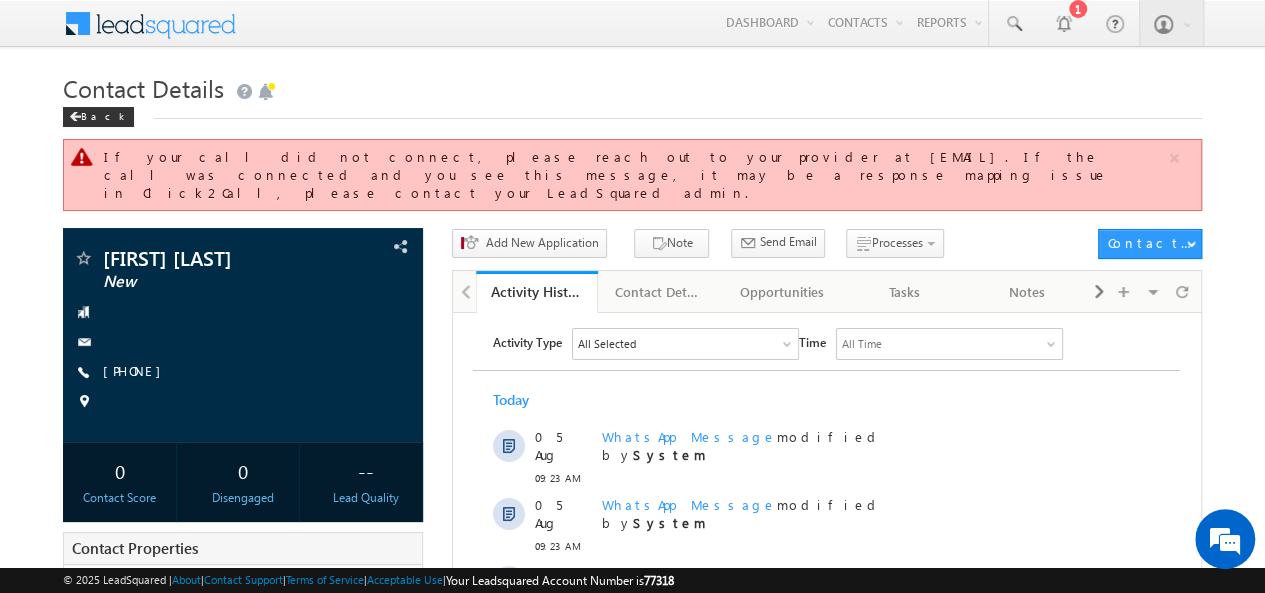 scroll, scrollTop: 0, scrollLeft: 0, axis: both 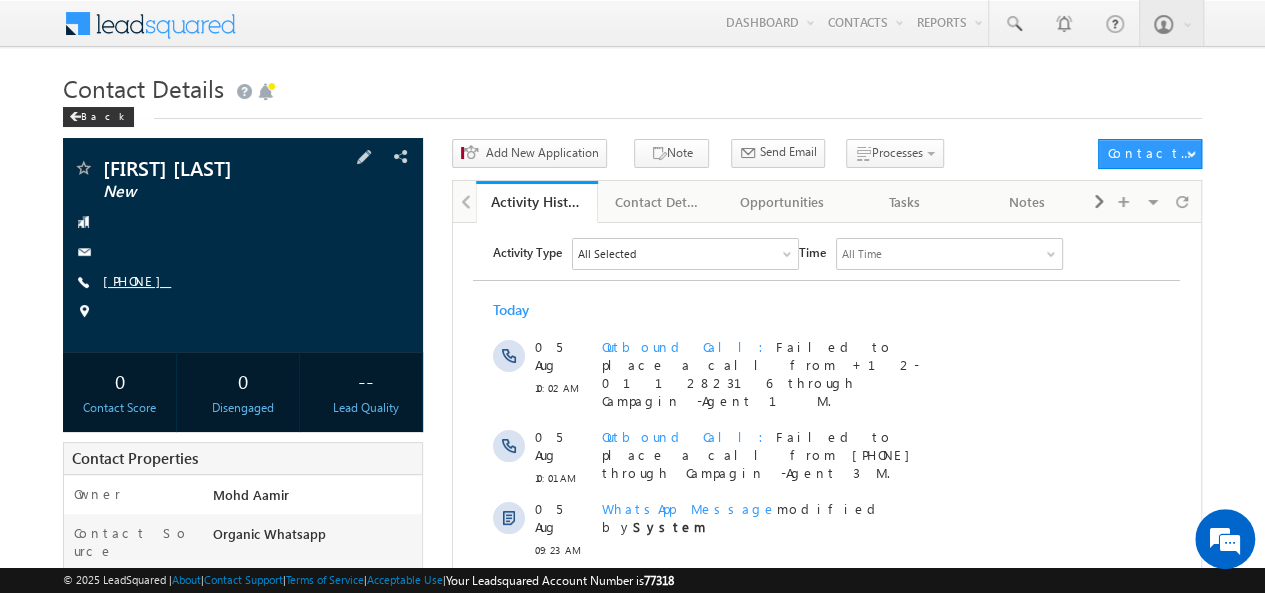 click on "+91-9781557945" at bounding box center [137, 280] 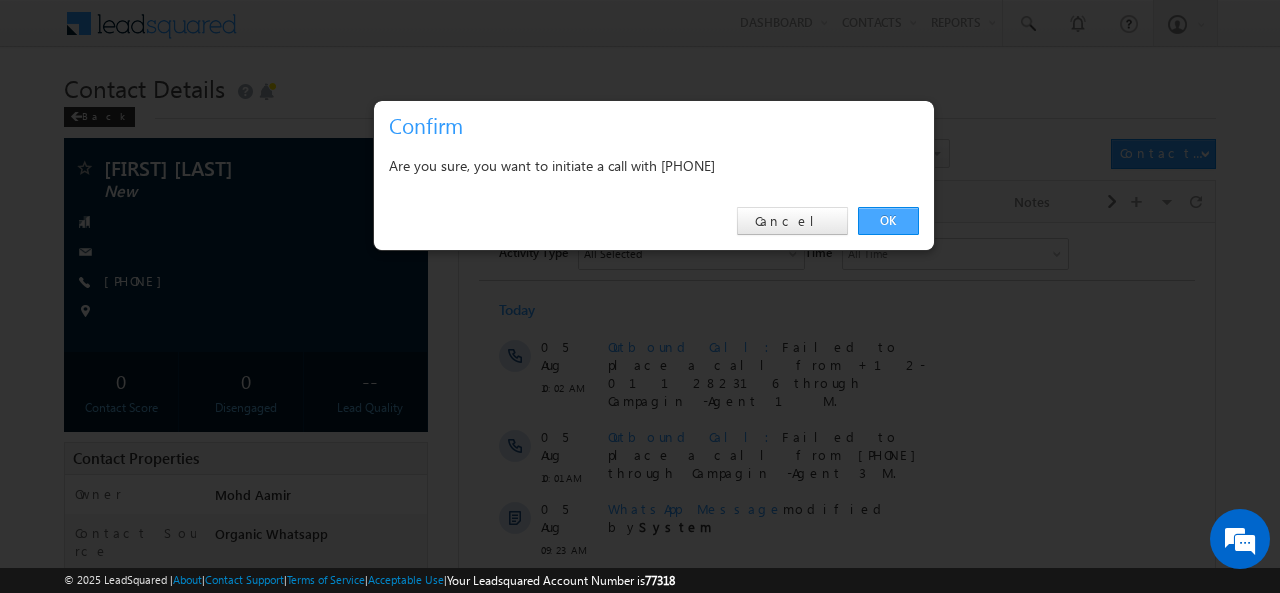 click on "OK" at bounding box center (888, 221) 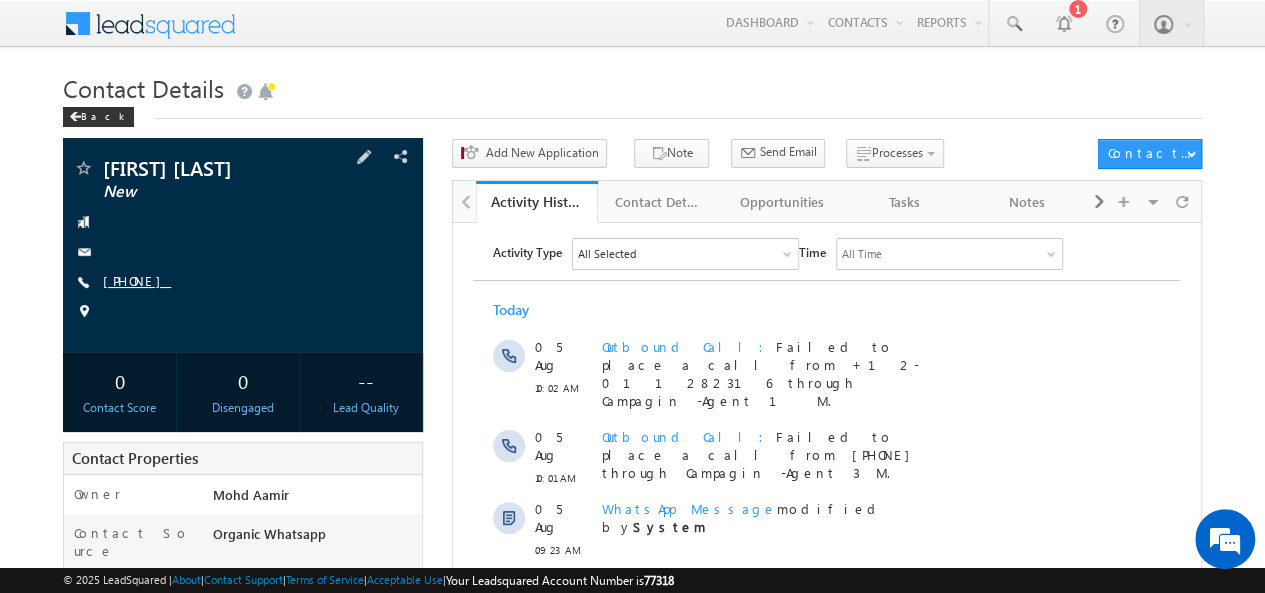 scroll, scrollTop: 0, scrollLeft: 0, axis: both 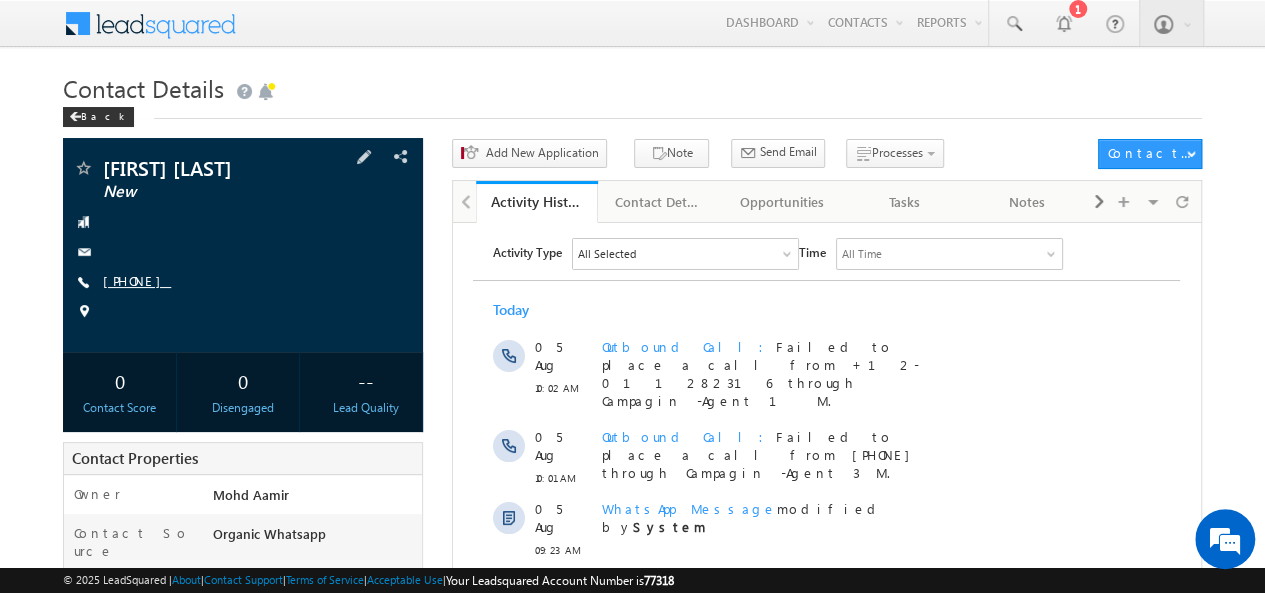 click on "+91-9781557945" at bounding box center [137, 280] 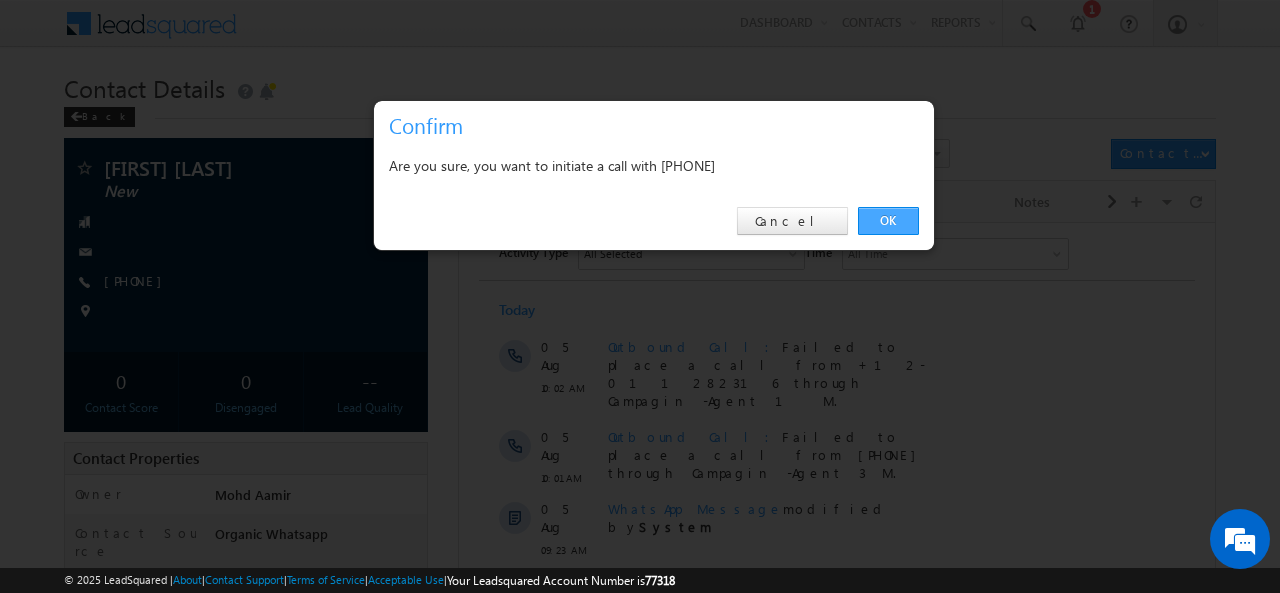 click on "OK" at bounding box center [888, 221] 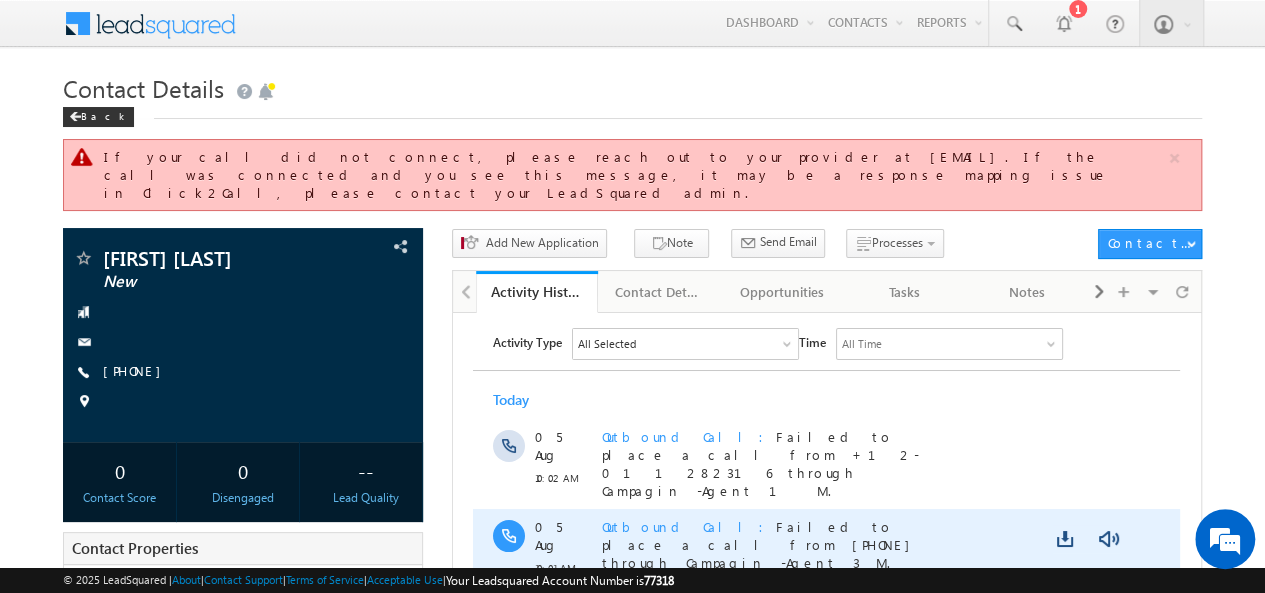 scroll, scrollTop: 0, scrollLeft: 0, axis: both 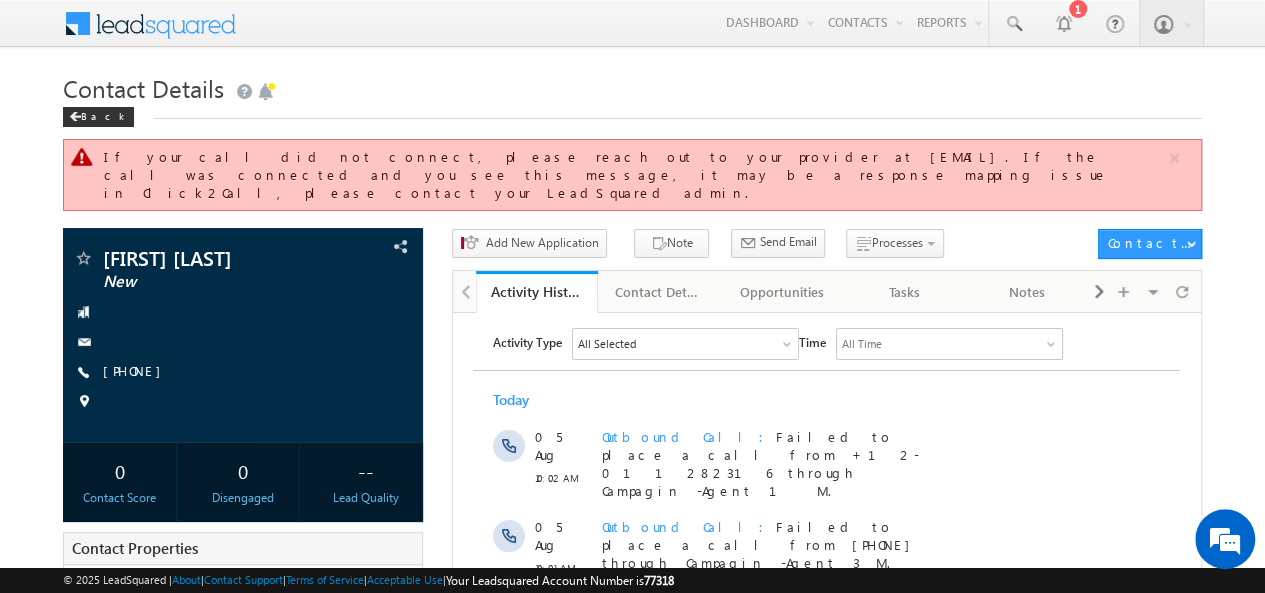 click on "Contact Details" at bounding box center (632, 86) 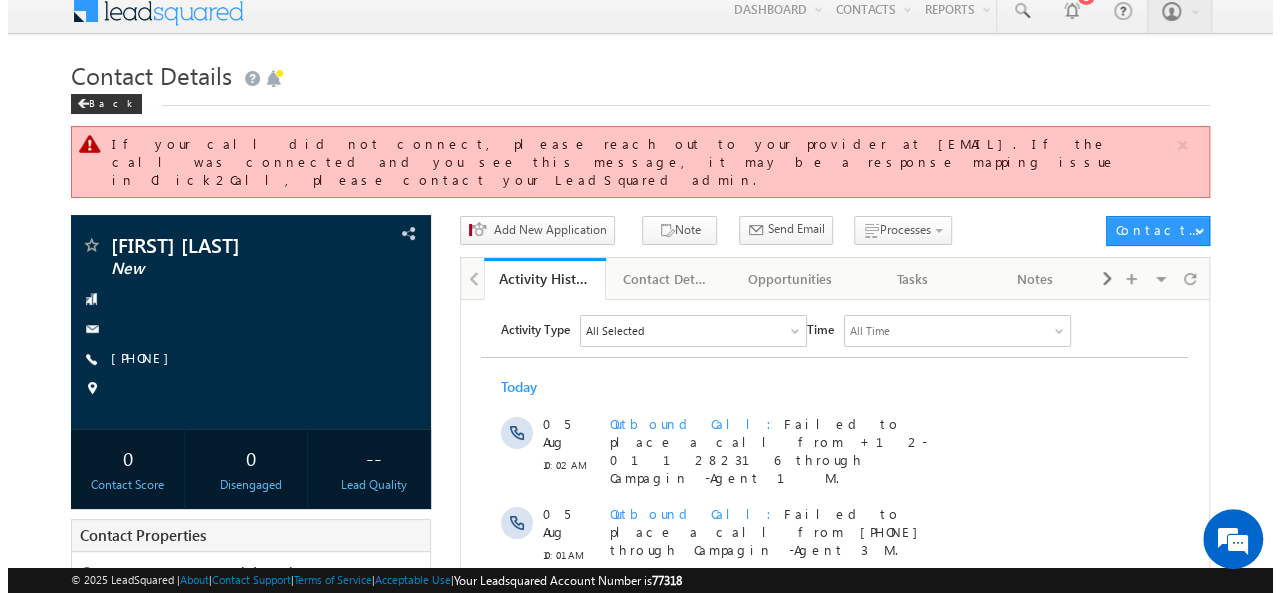 scroll, scrollTop: 0, scrollLeft: 0, axis: both 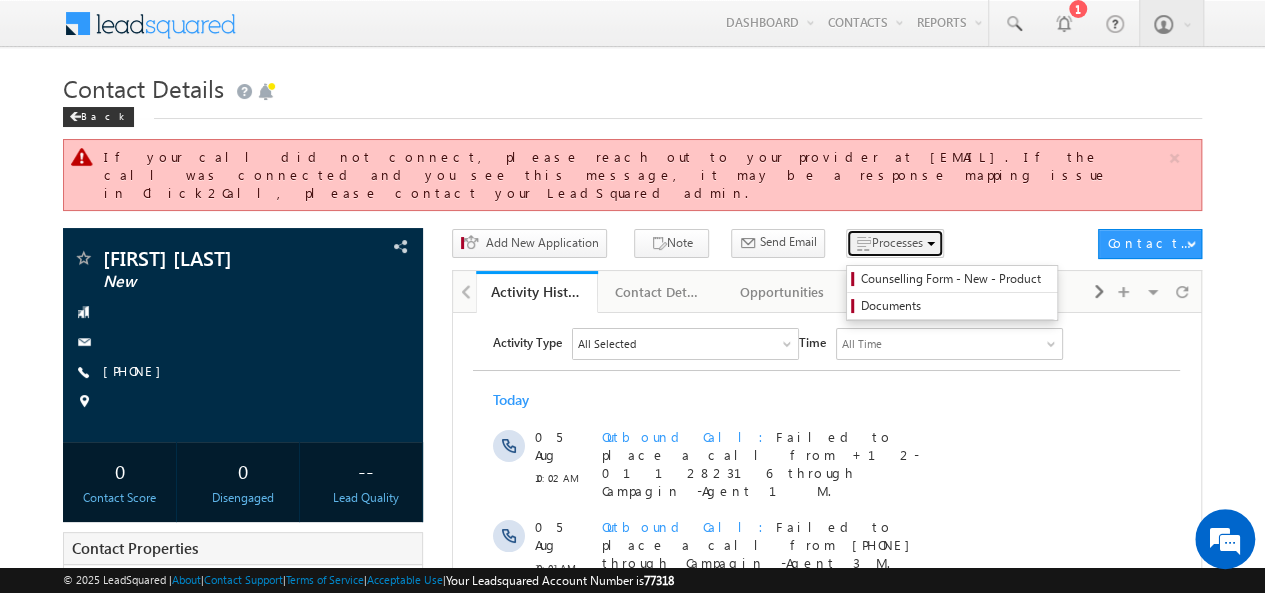 click on "Processes" at bounding box center [895, 243] 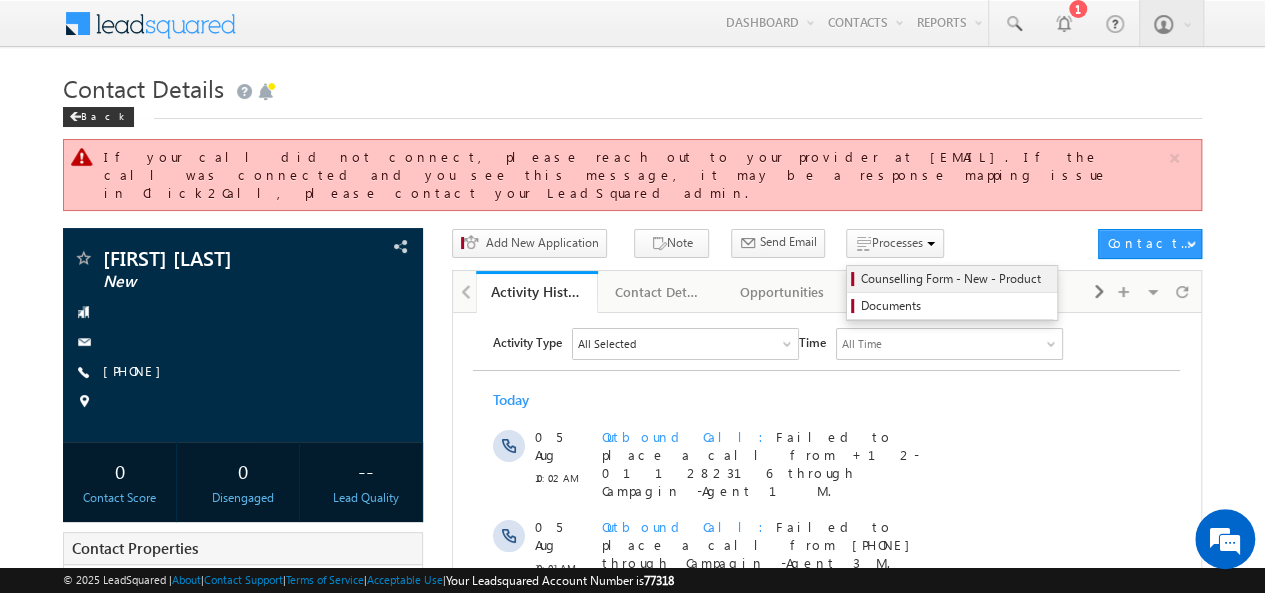 click on "Counselling Form - New - Product" at bounding box center [955, 279] 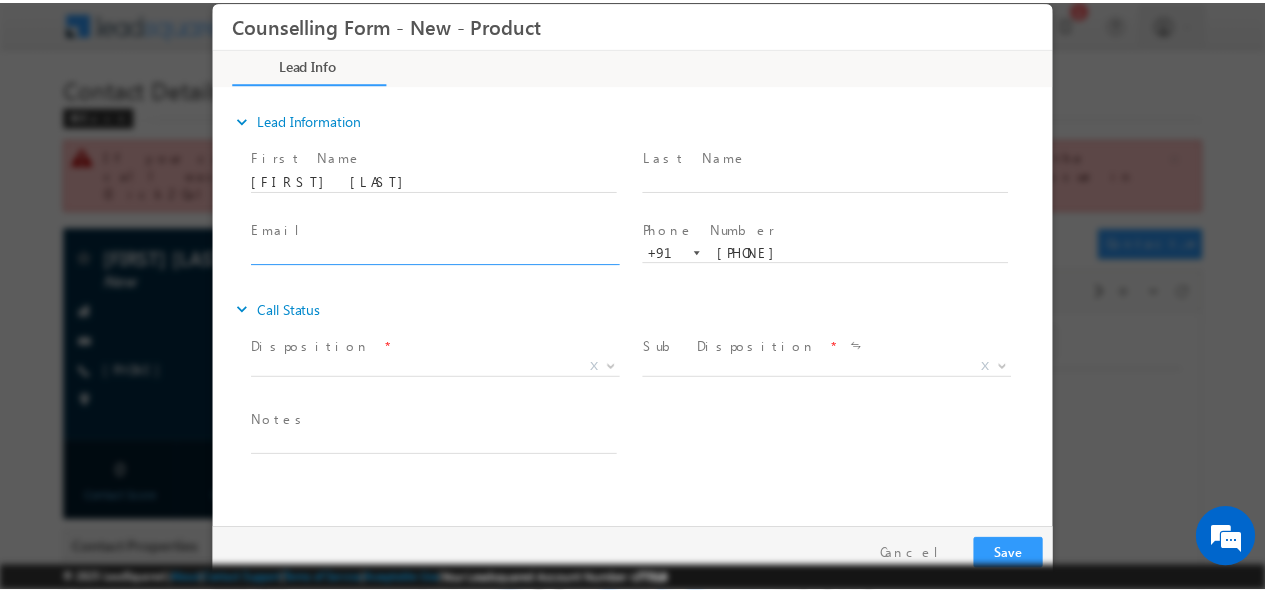 scroll, scrollTop: 0, scrollLeft: 0, axis: both 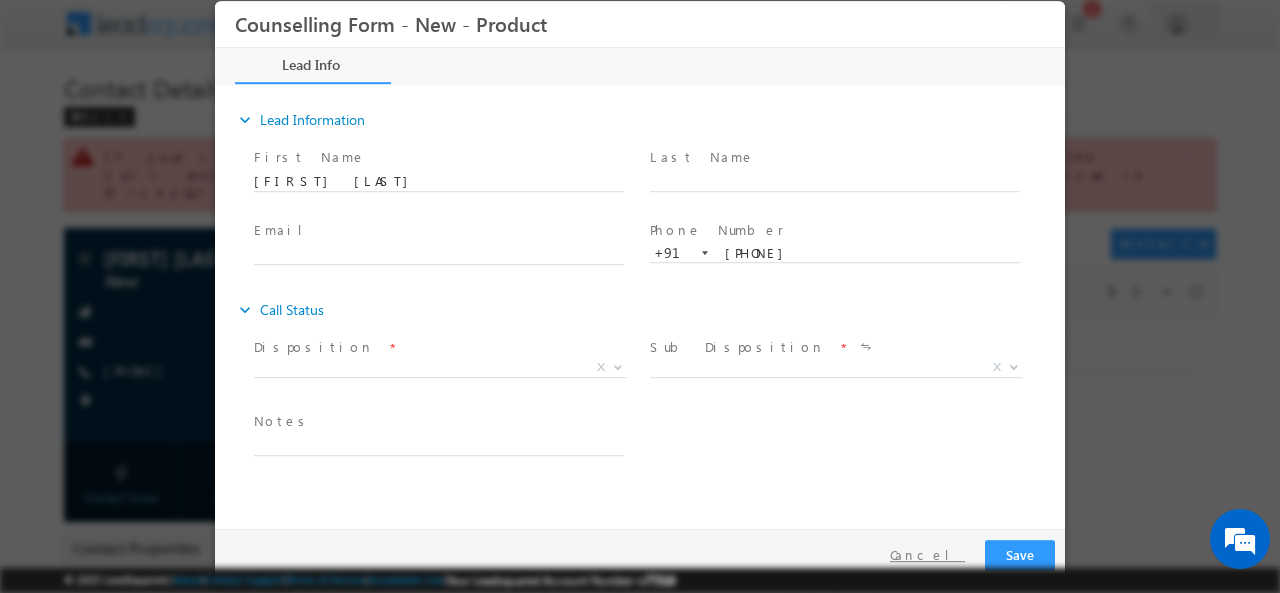 click on "Cancel" at bounding box center (927, 554) 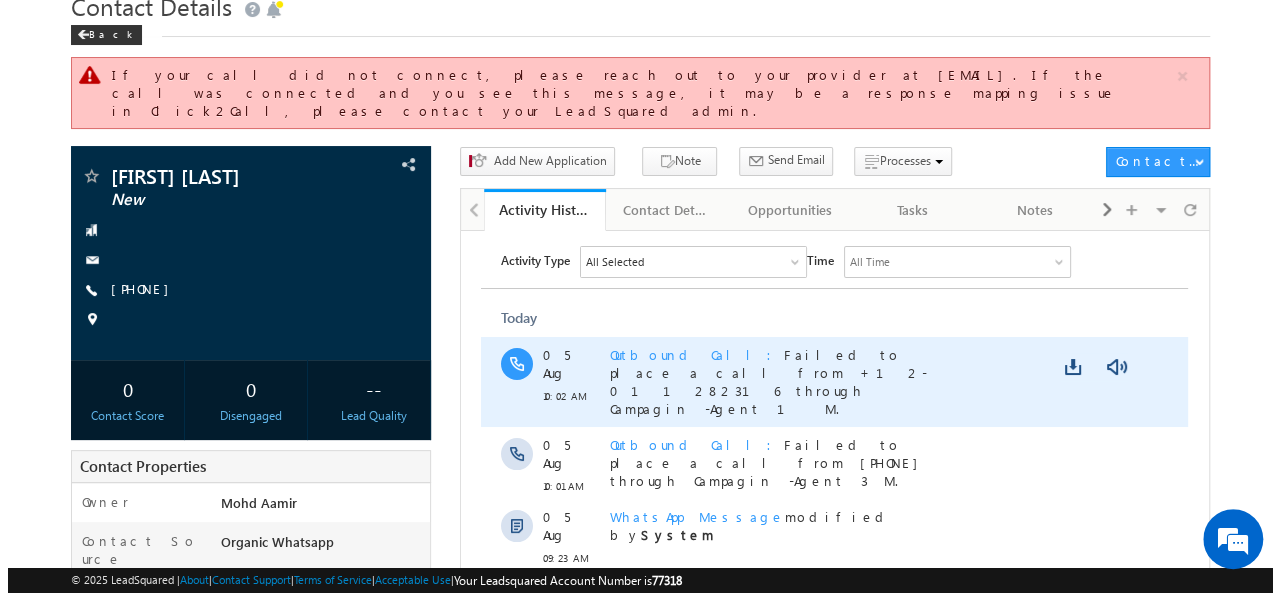 scroll, scrollTop: 0, scrollLeft: 0, axis: both 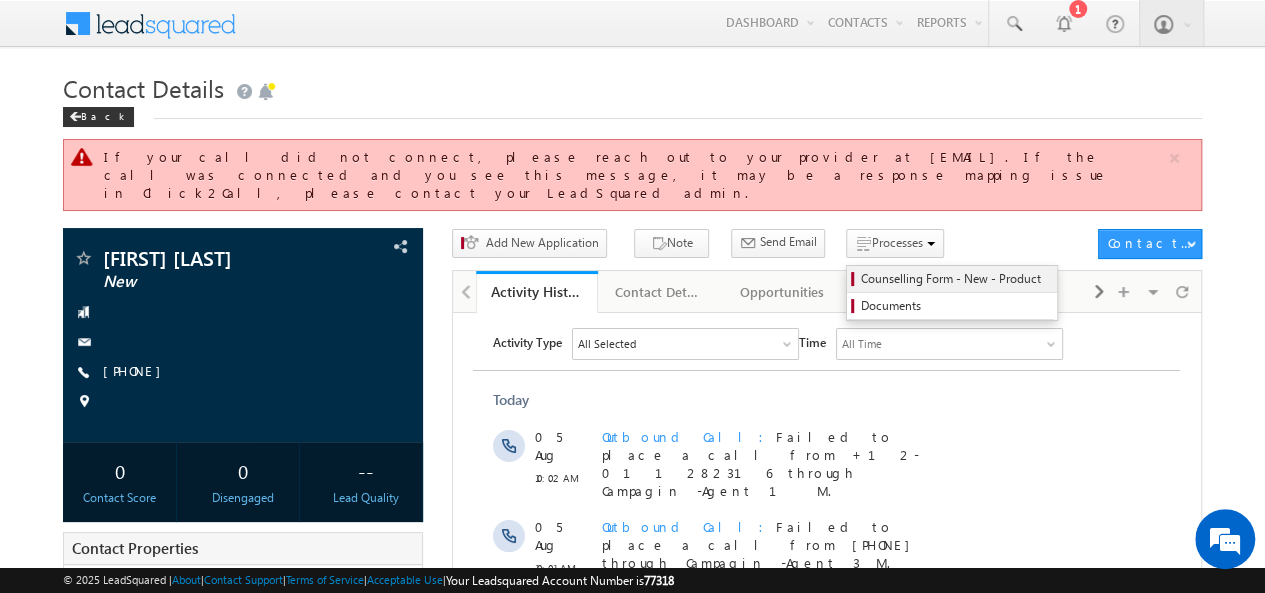 click on "Counselling Form - New - Product" at bounding box center (955, 279) 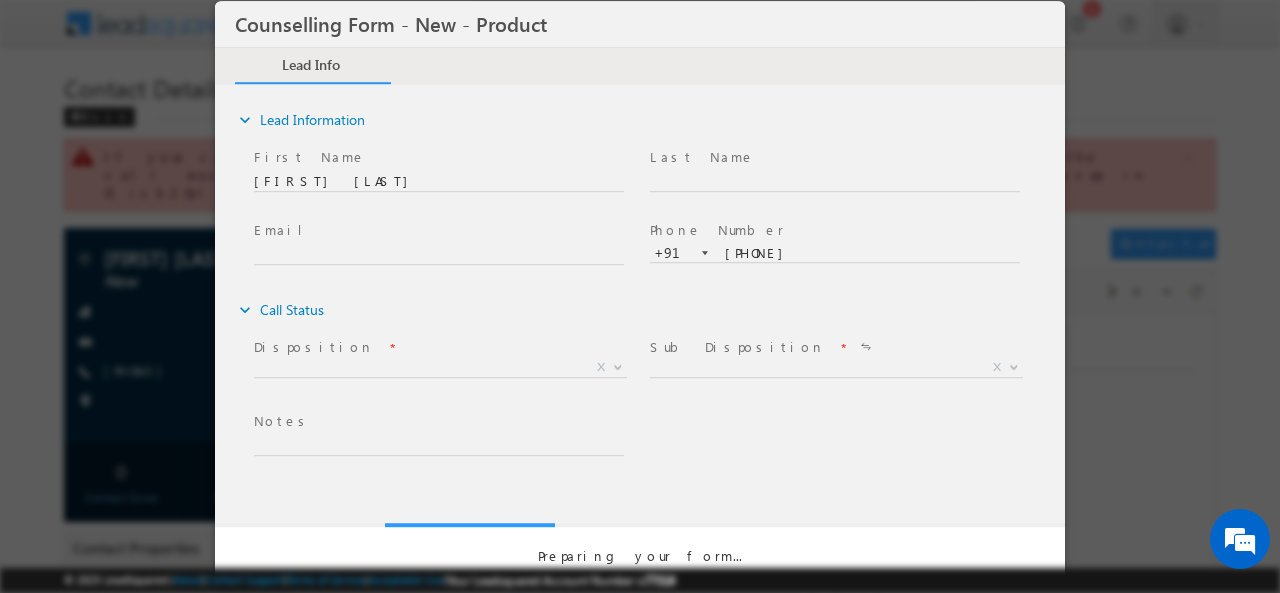scroll, scrollTop: 0, scrollLeft: 0, axis: both 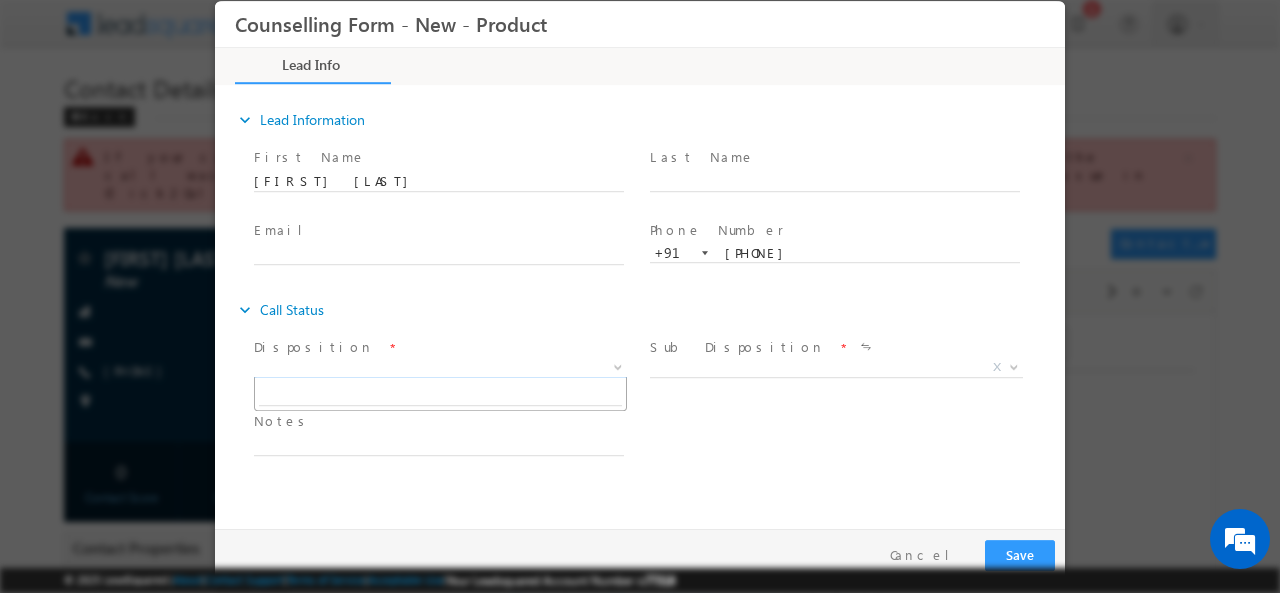 click on "X" at bounding box center (440, 367) 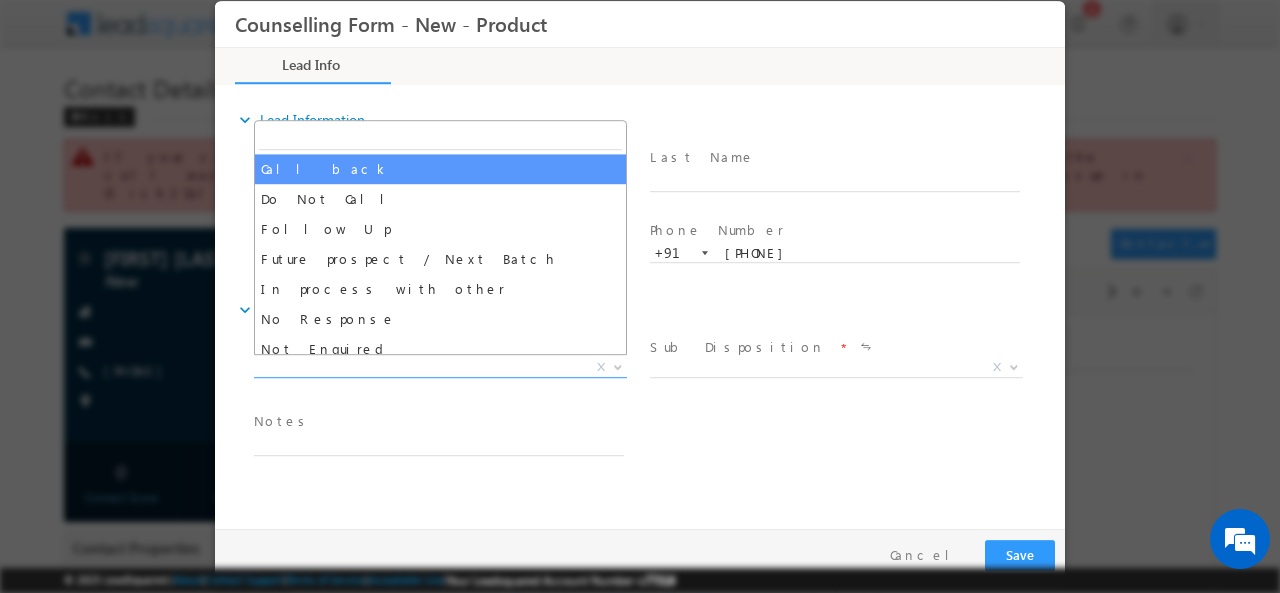 select on "Call back" 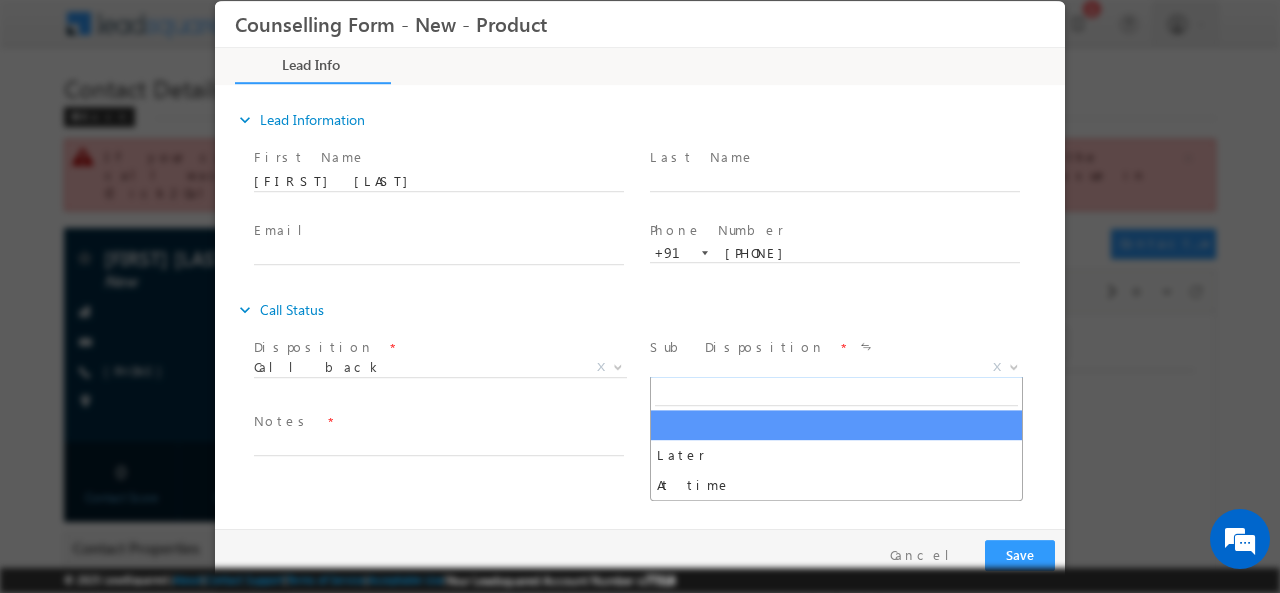 click on "X" at bounding box center (836, 367) 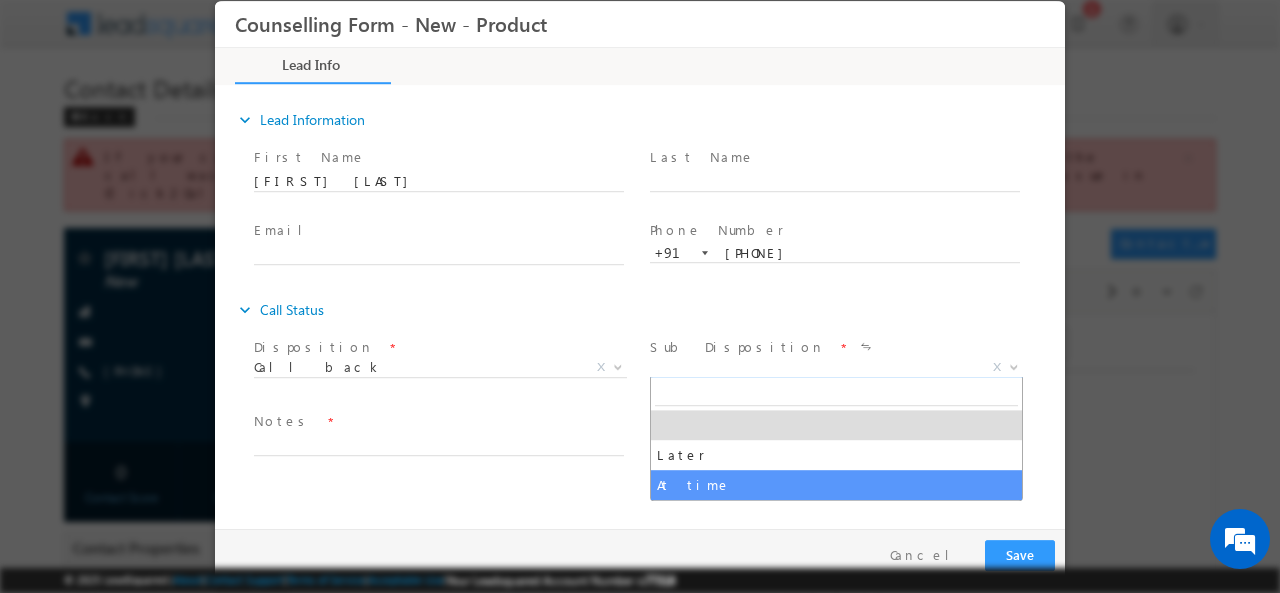 select on "At time" 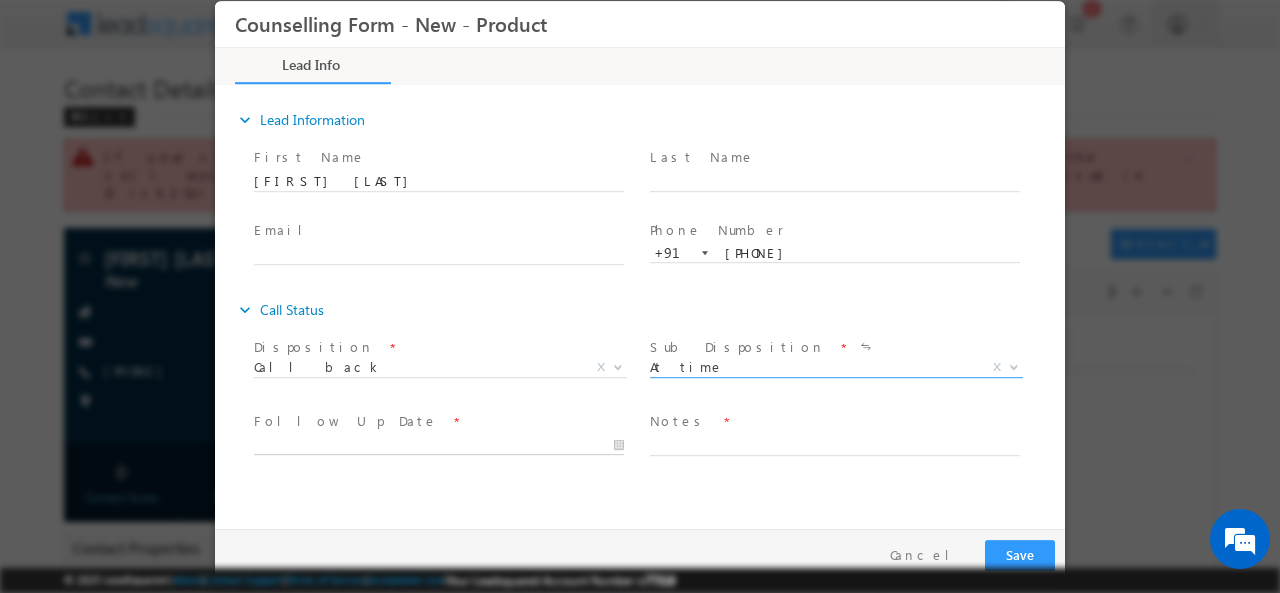 type on "05/08/2025 11:51 AM" 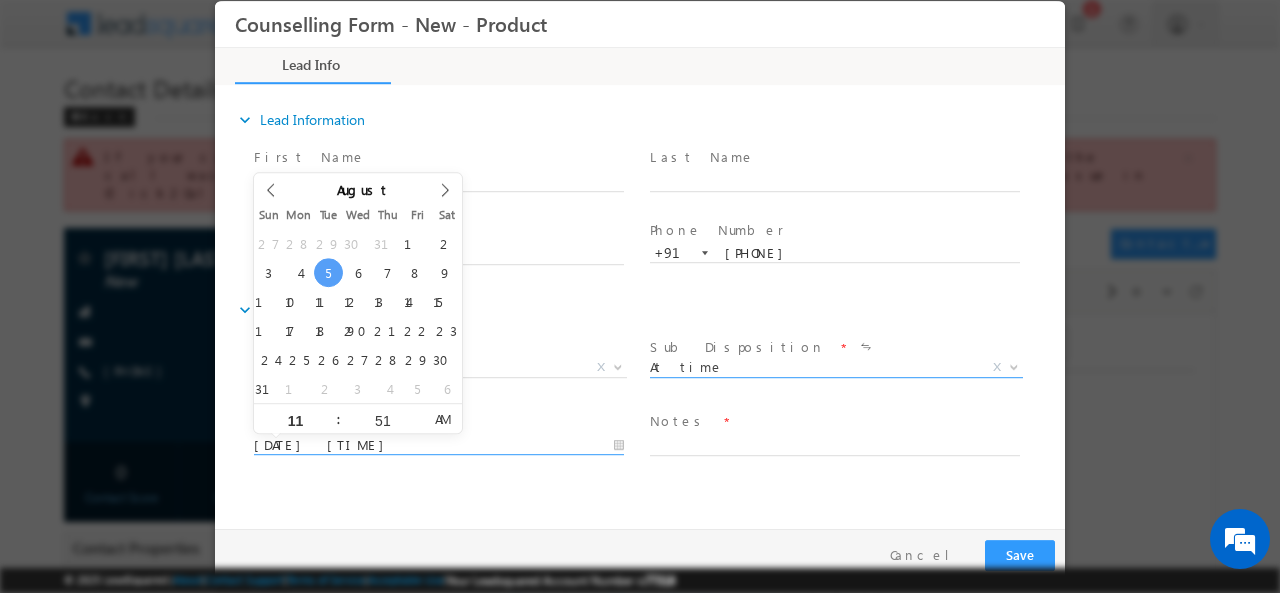 click on "05/08/2025 11:51 AM" at bounding box center (439, 445) 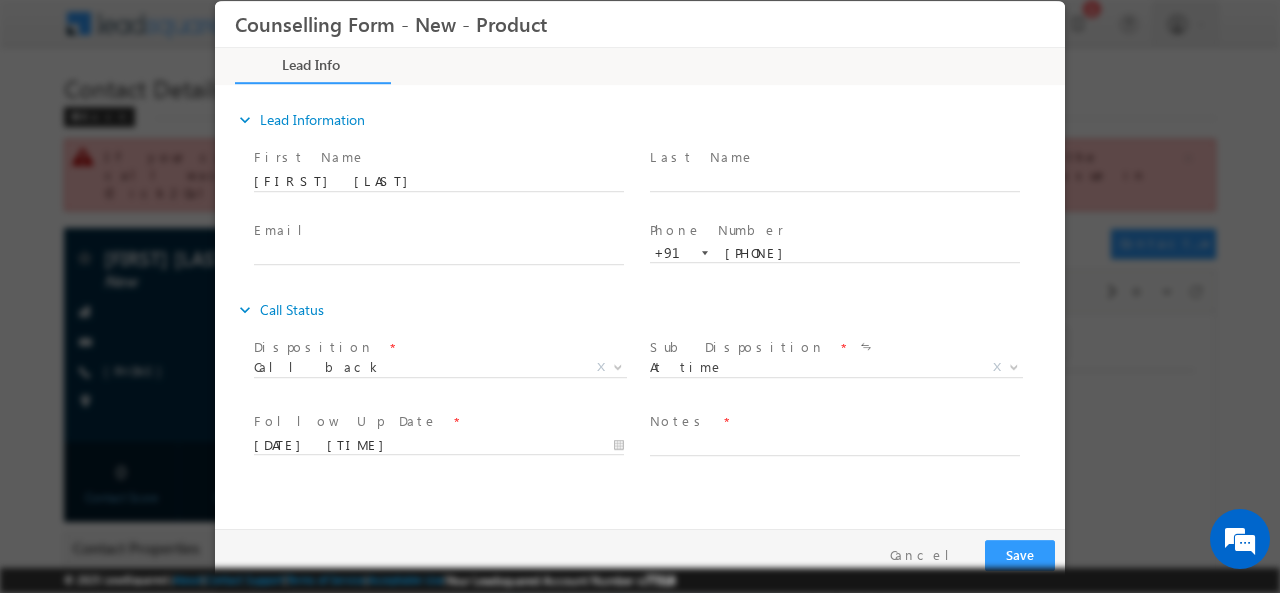 click on "Notes
*" at bounding box center (844, 443) 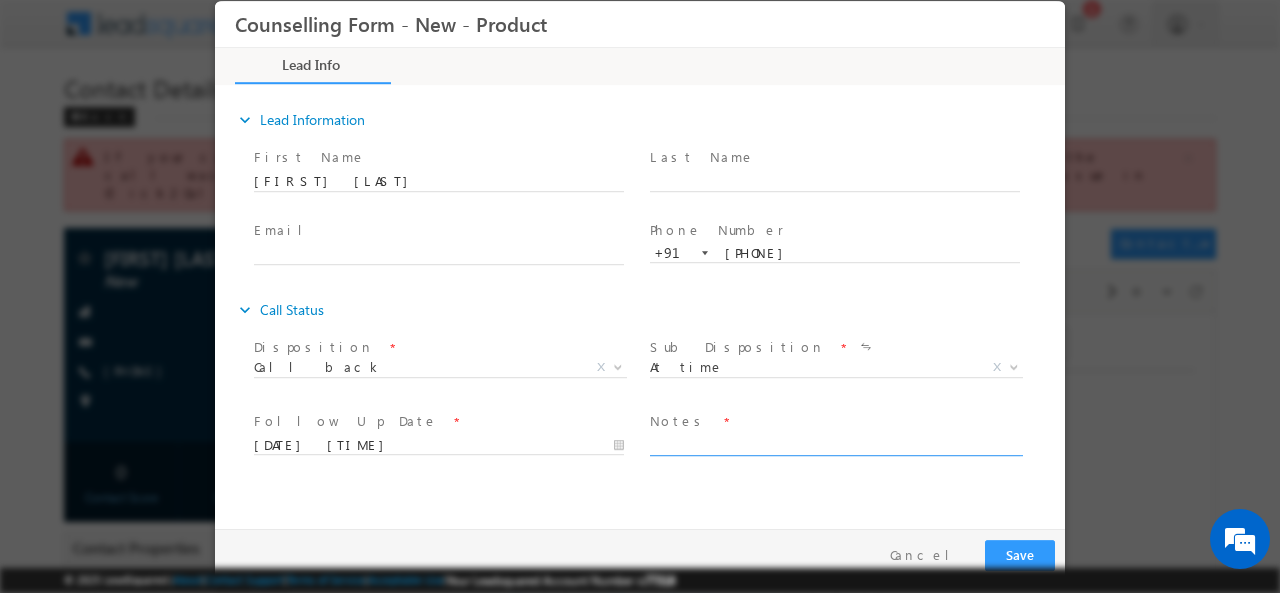 click at bounding box center (835, 443) 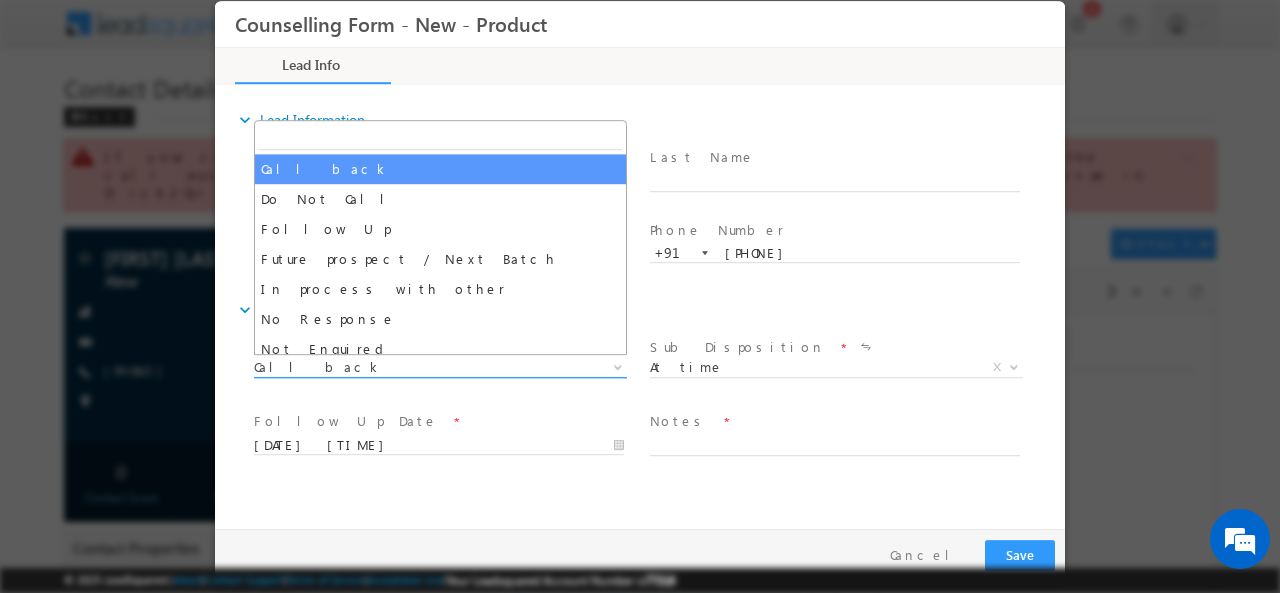 click on "Call back" at bounding box center [416, 366] 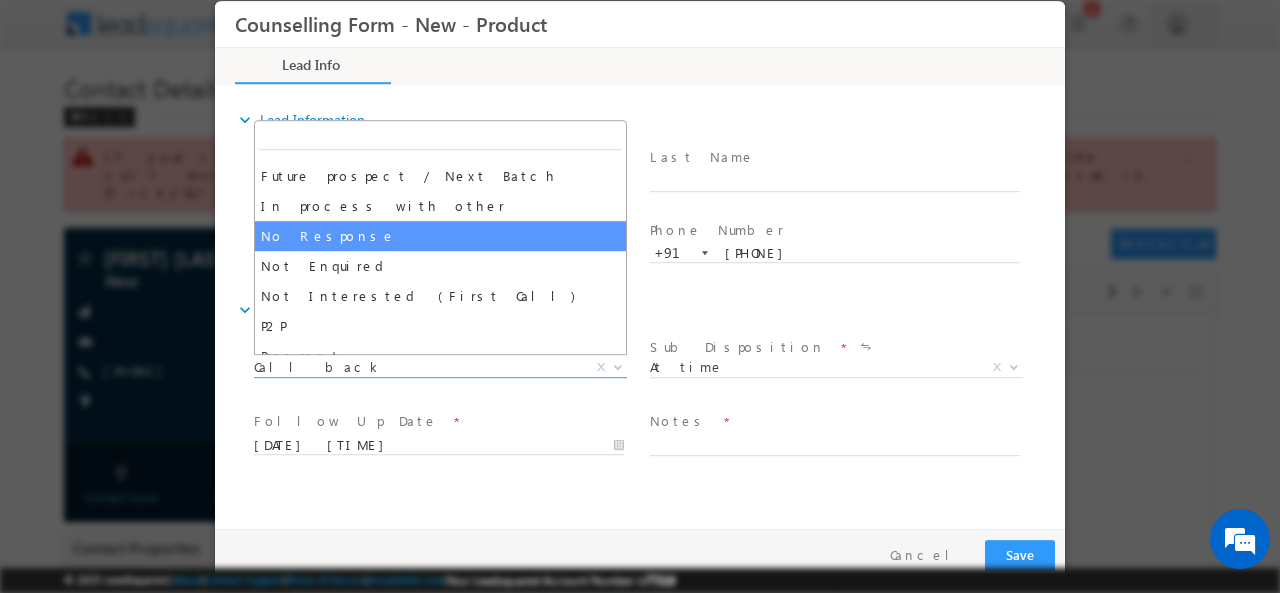 scroll, scrollTop: 84, scrollLeft: 0, axis: vertical 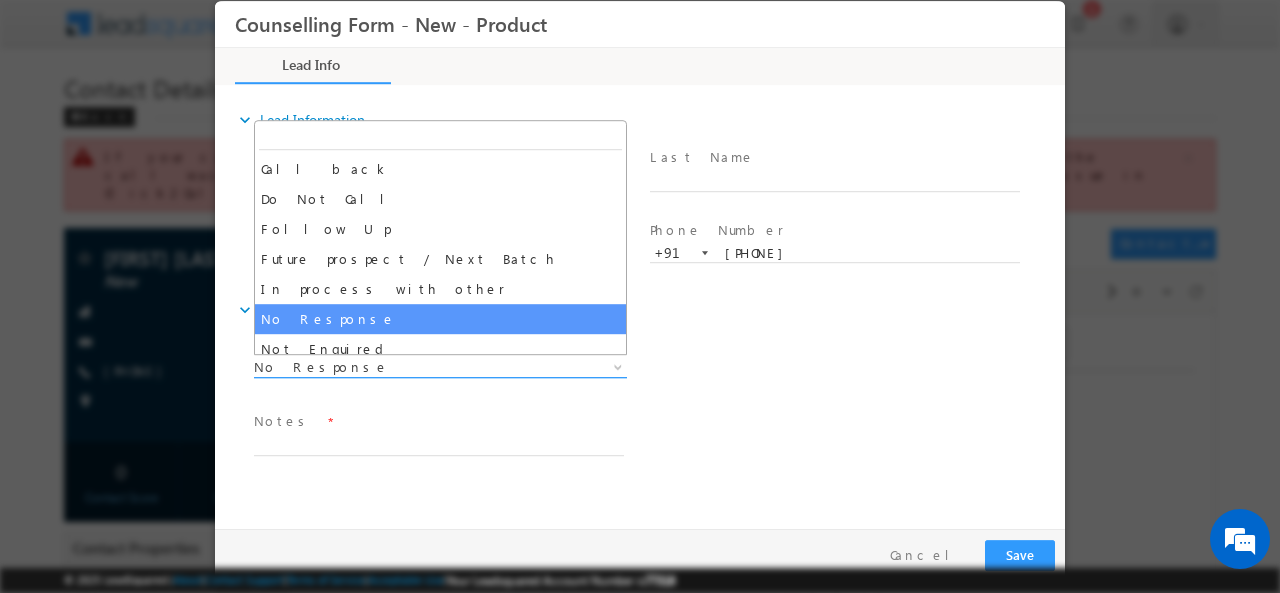 click on "No Response" at bounding box center [416, 366] 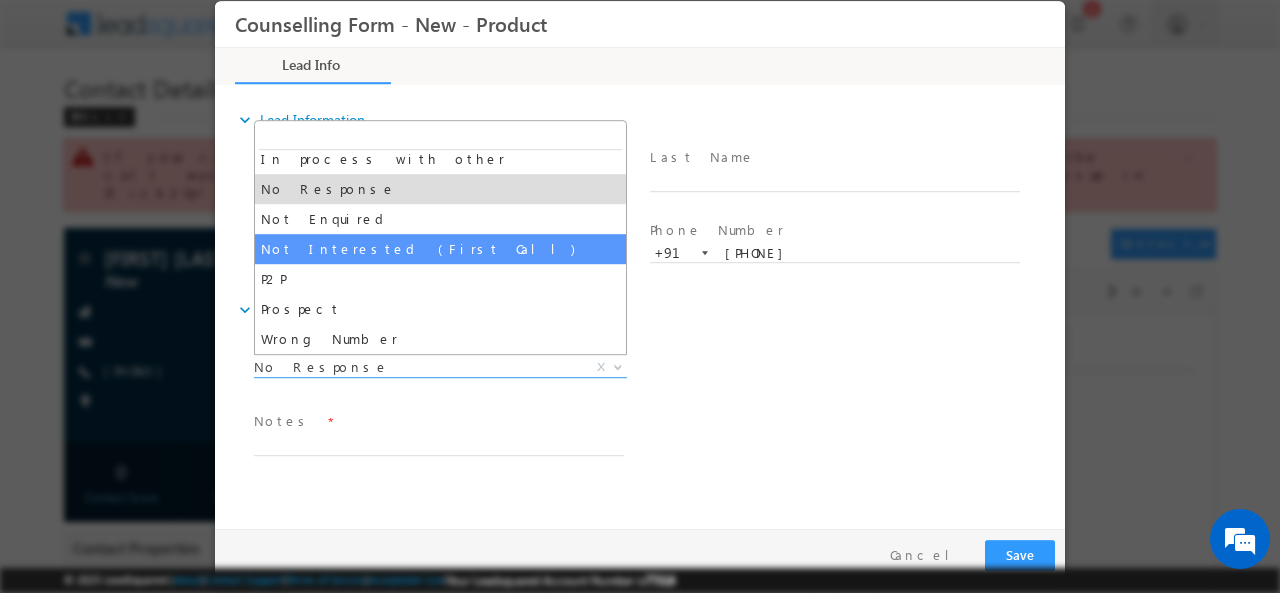 scroll, scrollTop: 0, scrollLeft: 0, axis: both 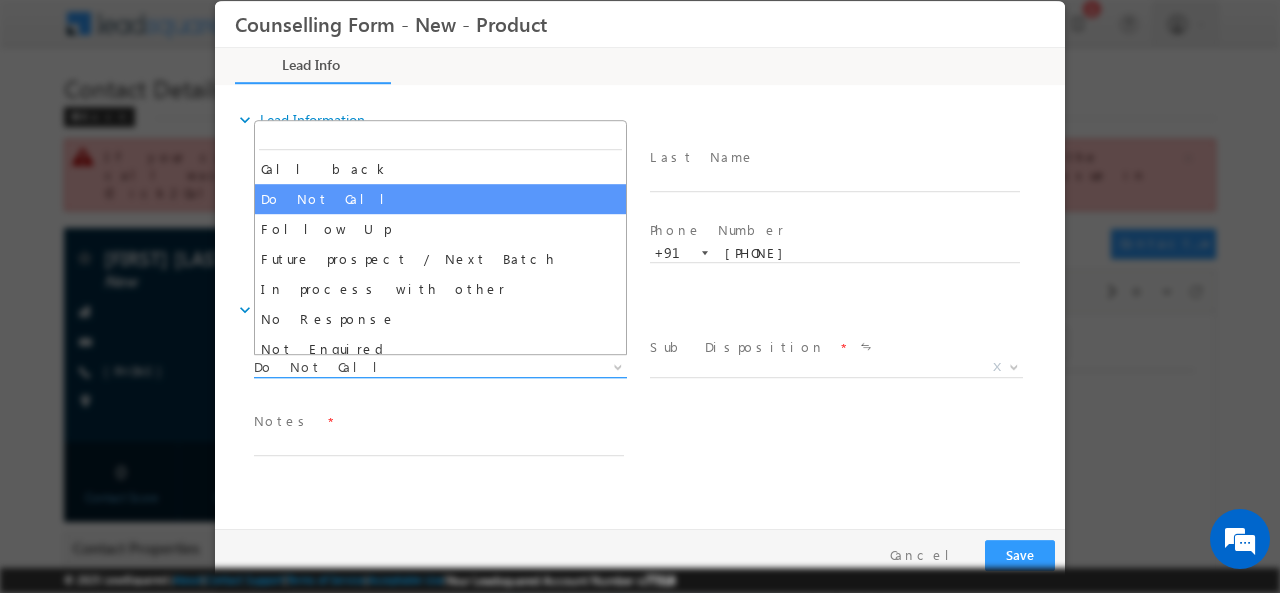 click on "Do Not Call" at bounding box center (416, 366) 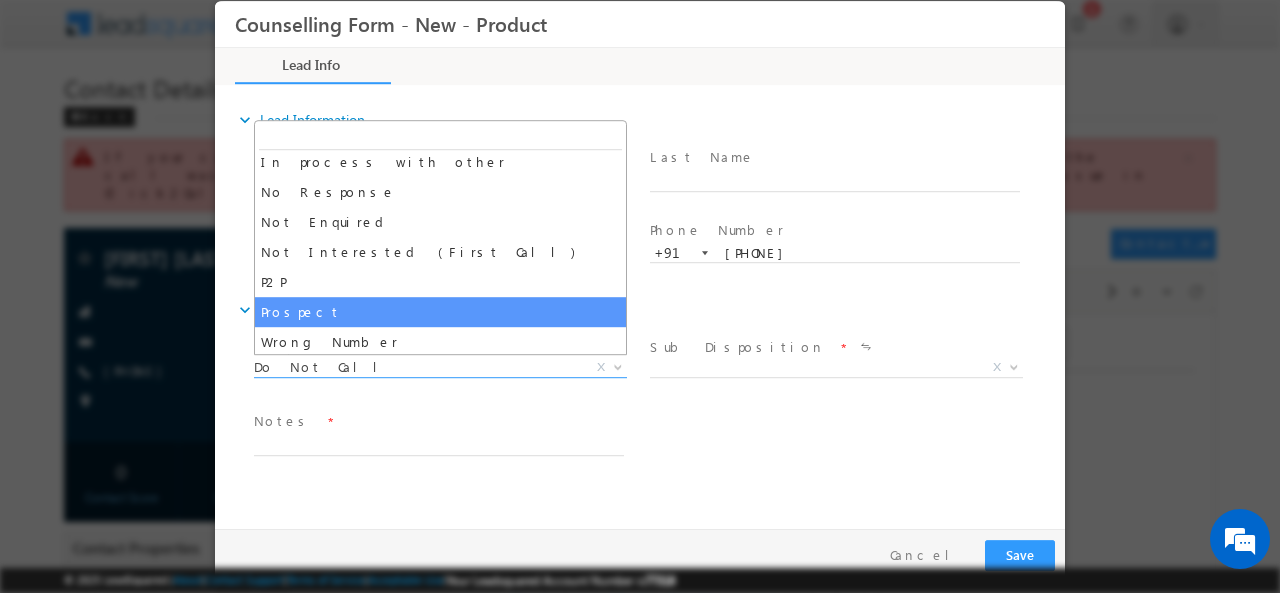 scroll, scrollTop: 130, scrollLeft: 0, axis: vertical 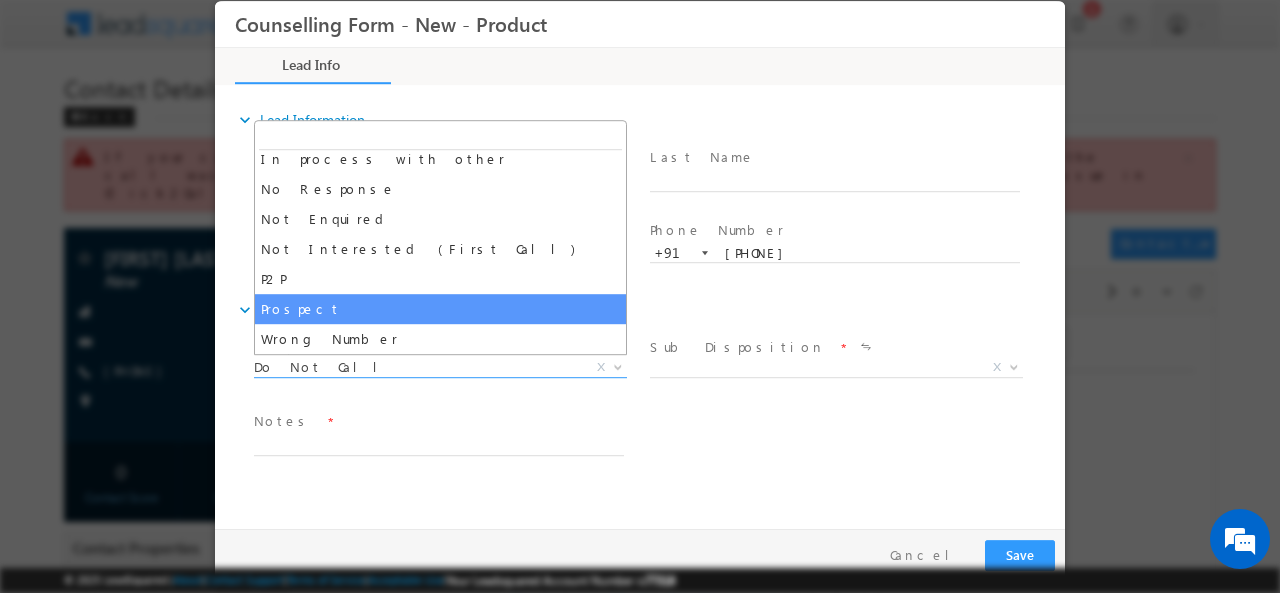 select on "Prospect" 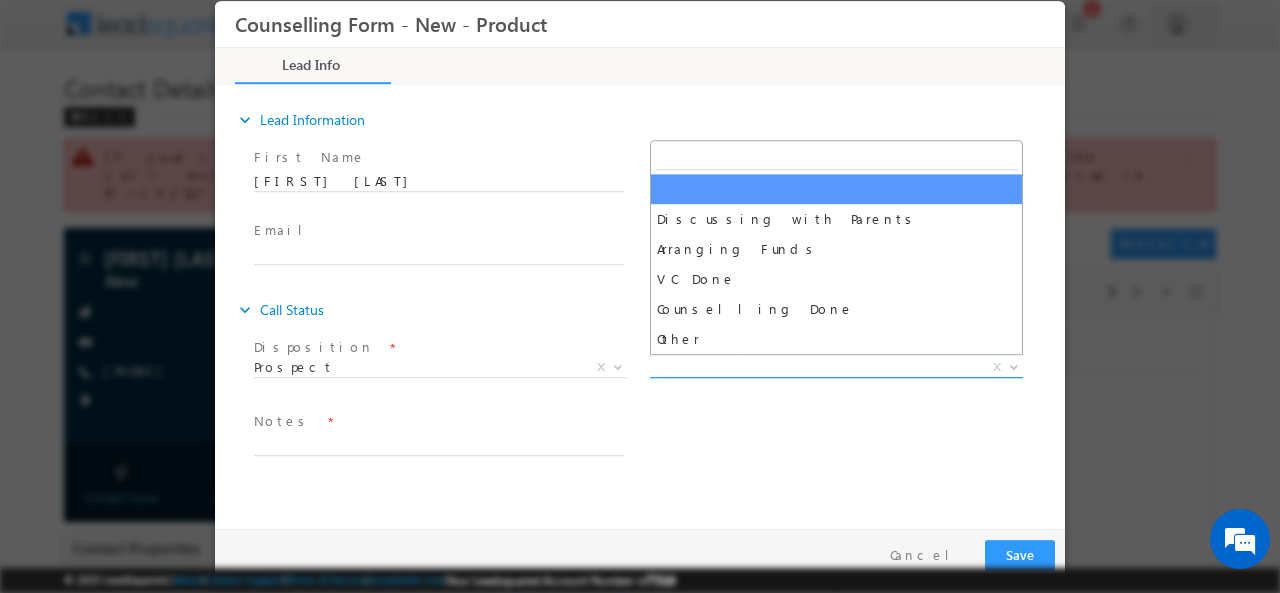 click on "X" at bounding box center [836, 367] 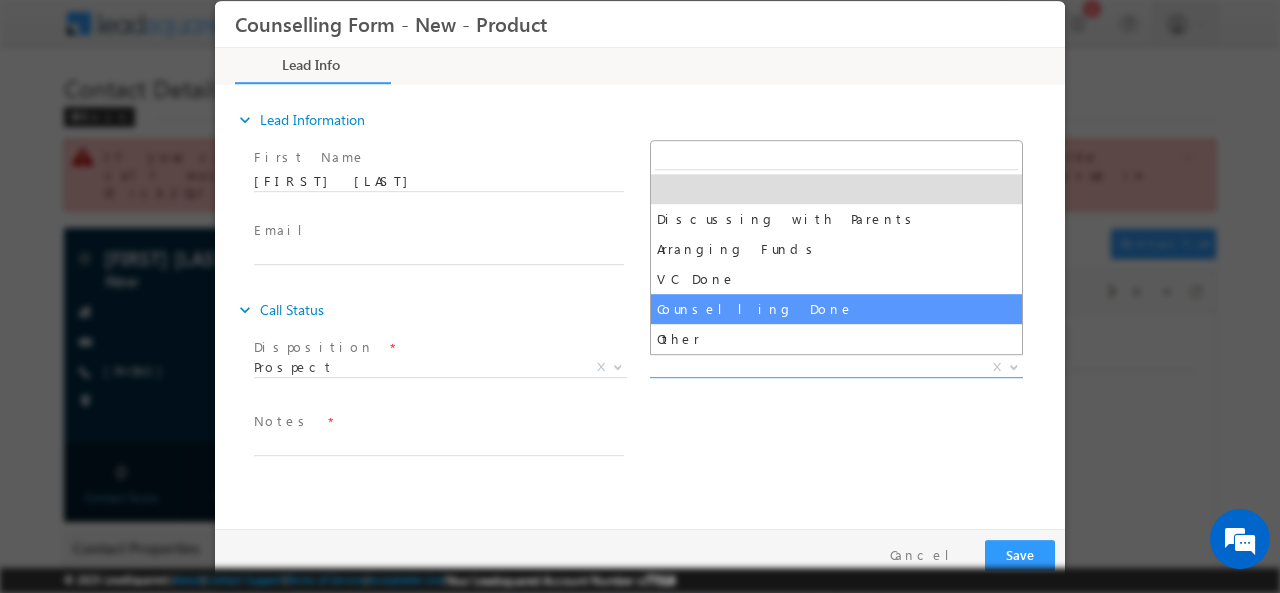select on "Counselling Done" 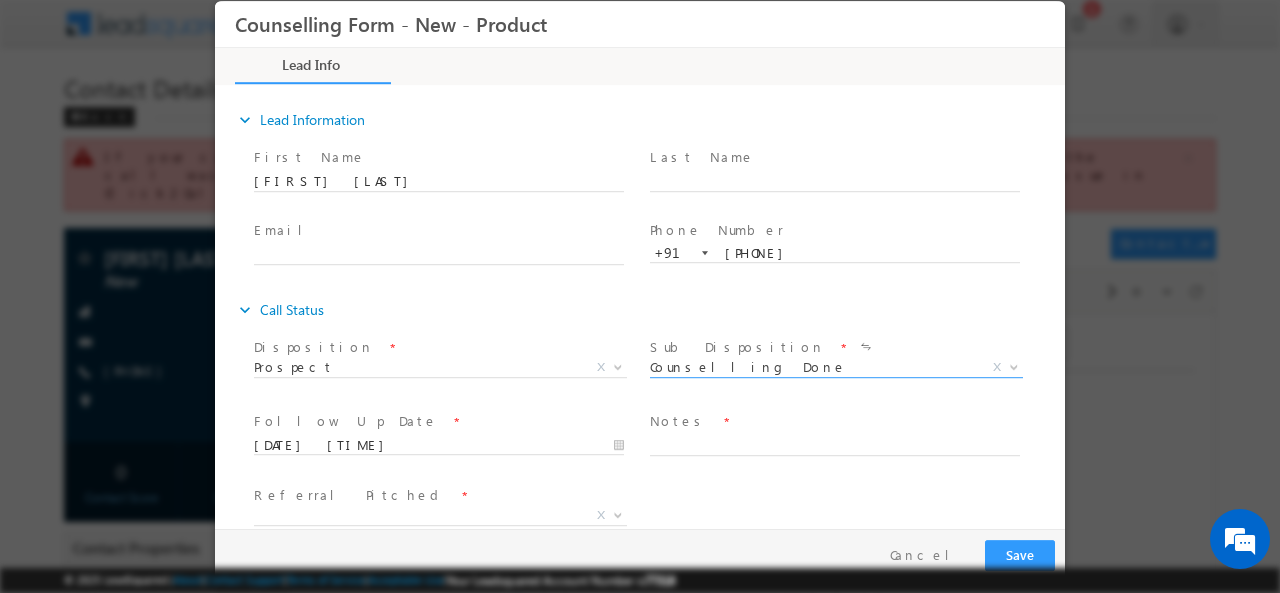 scroll, scrollTop: 31, scrollLeft: 0, axis: vertical 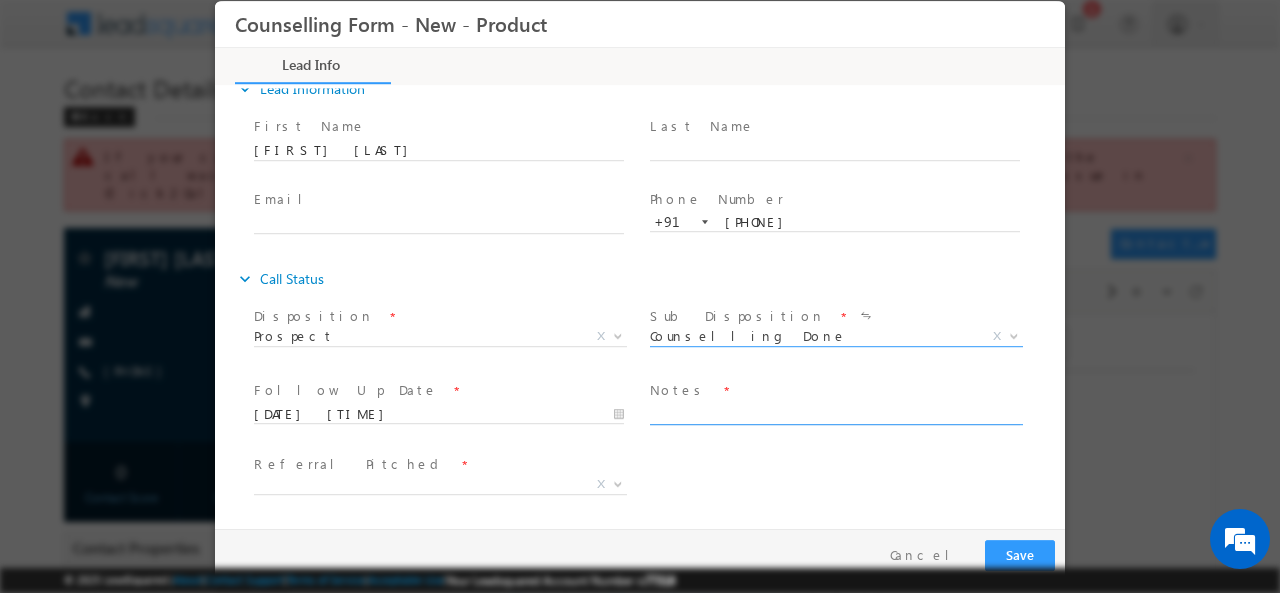 click at bounding box center (835, 412) 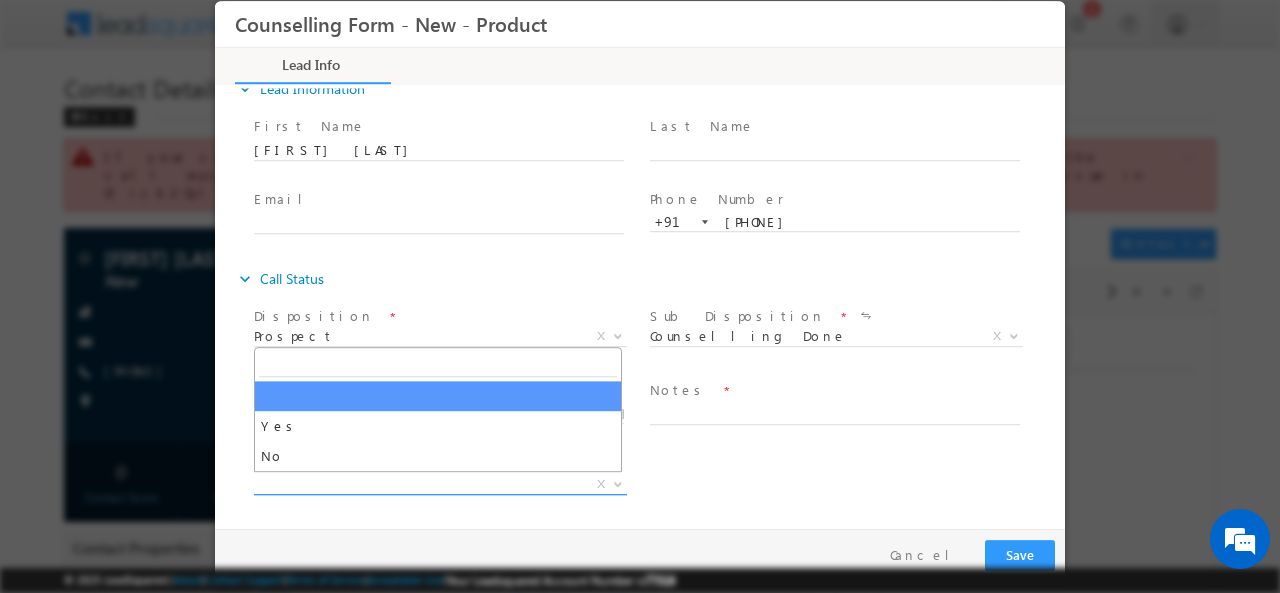 click on "X" at bounding box center (440, 484) 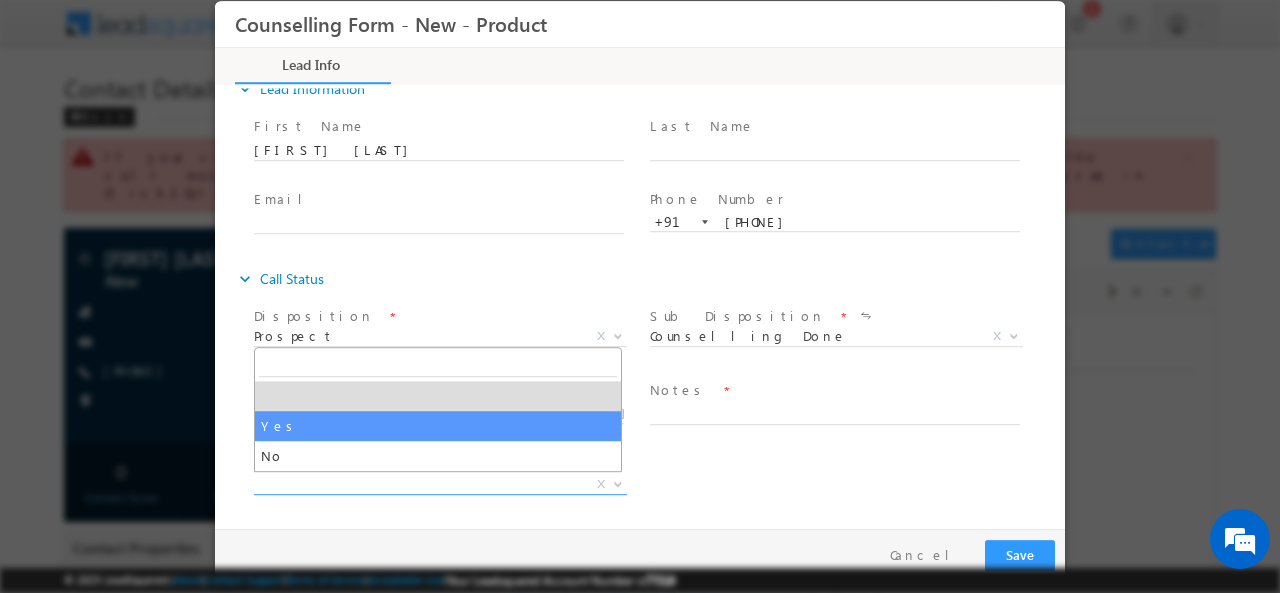 select on "Yes" 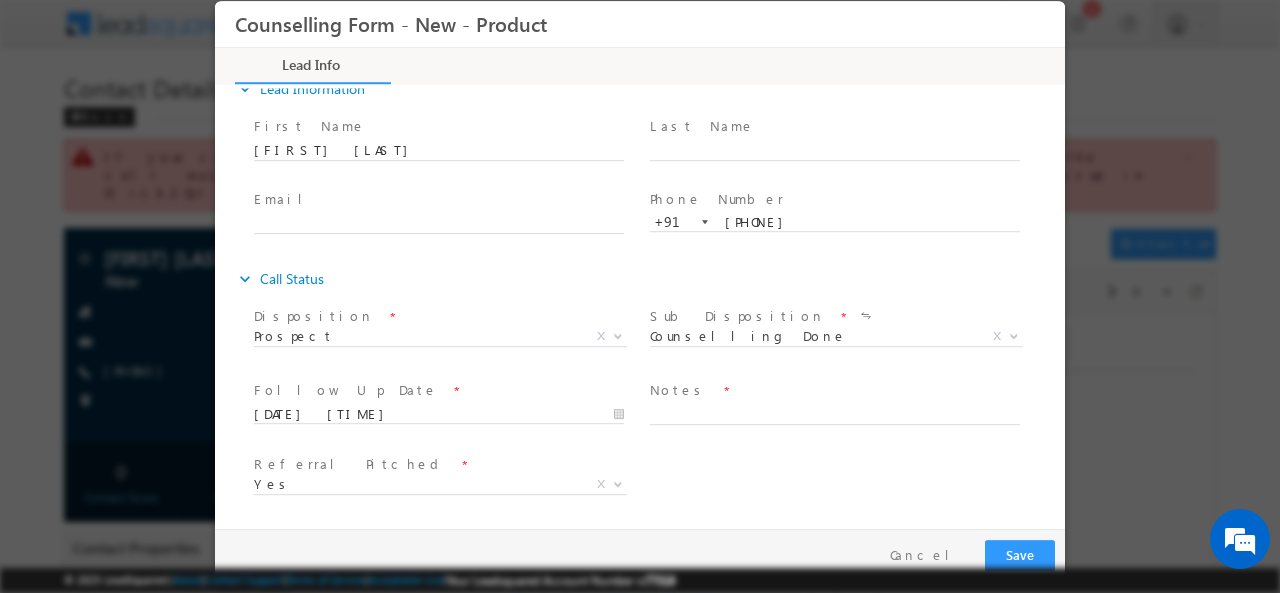 click at bounding box center (834, 434) 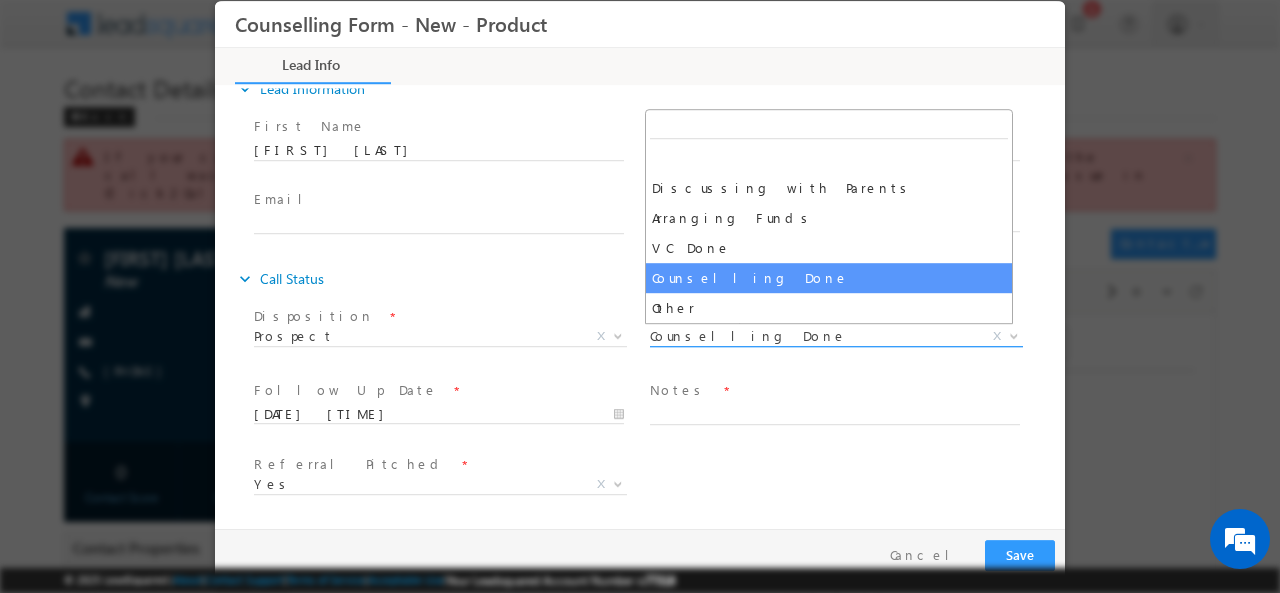 click on "Counselling Done" at bounding box center [812, 335] 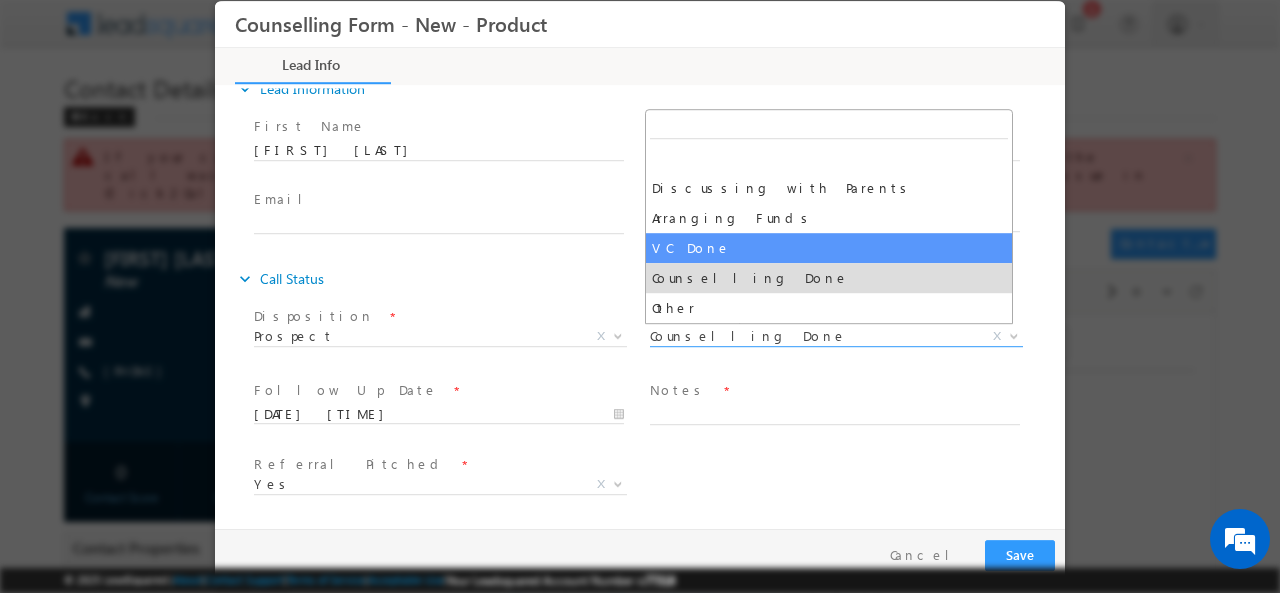 select on "VC Done" 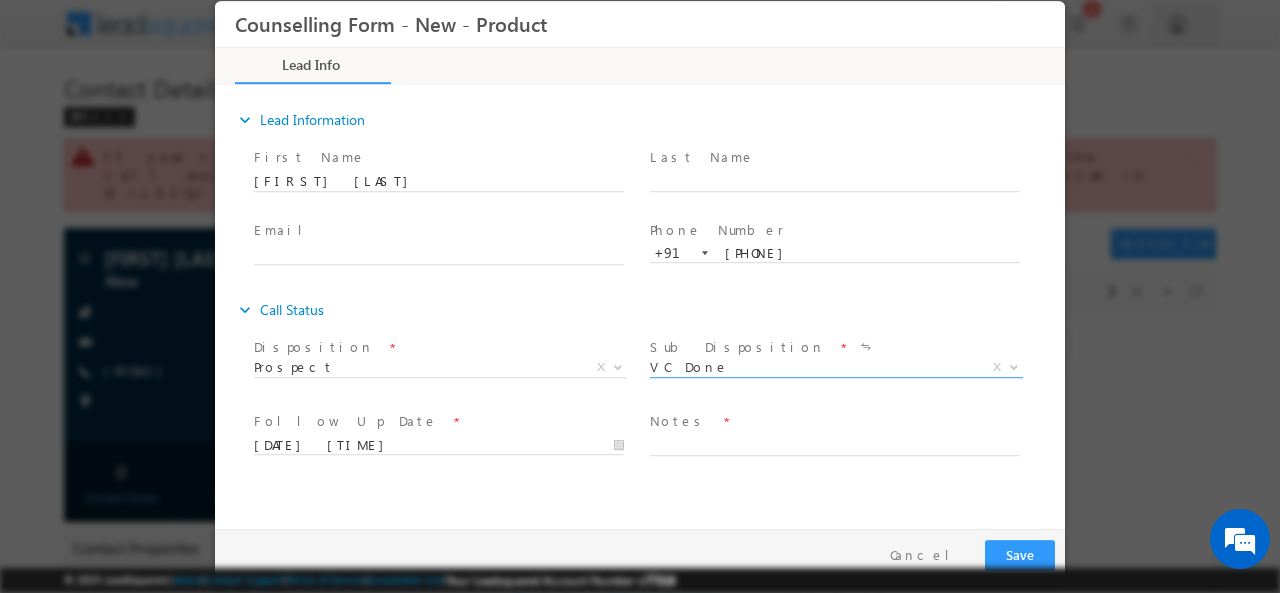 scroll, scrollTop: 0, scrollLeft: 0, axis: both 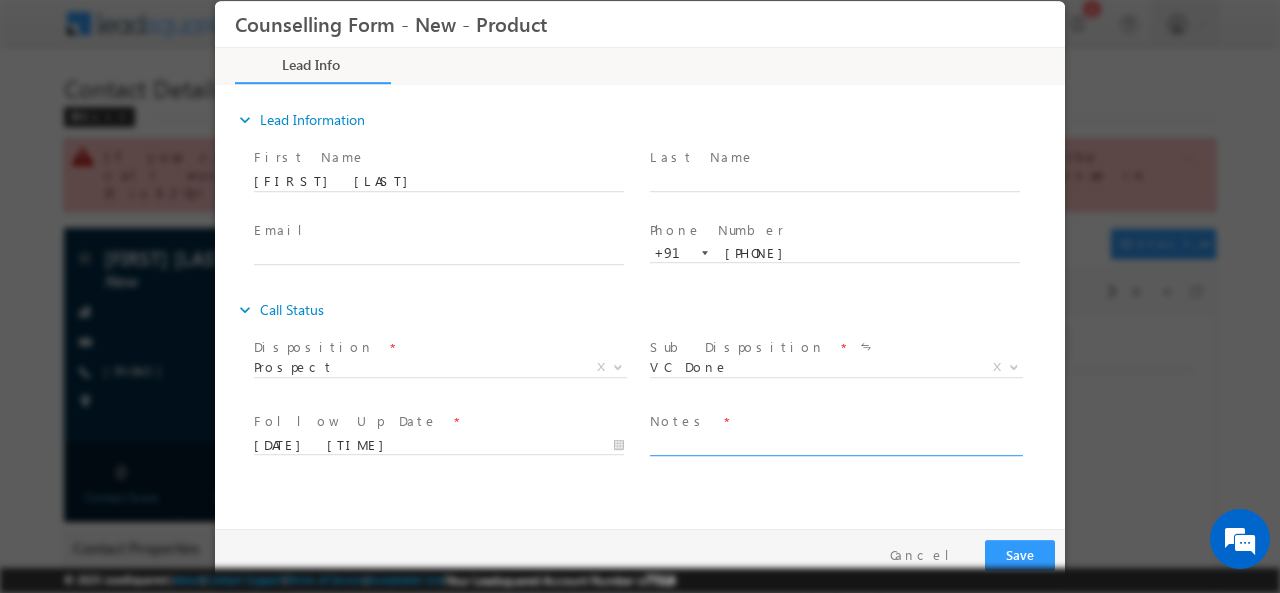click at bounding box center (835, 443) 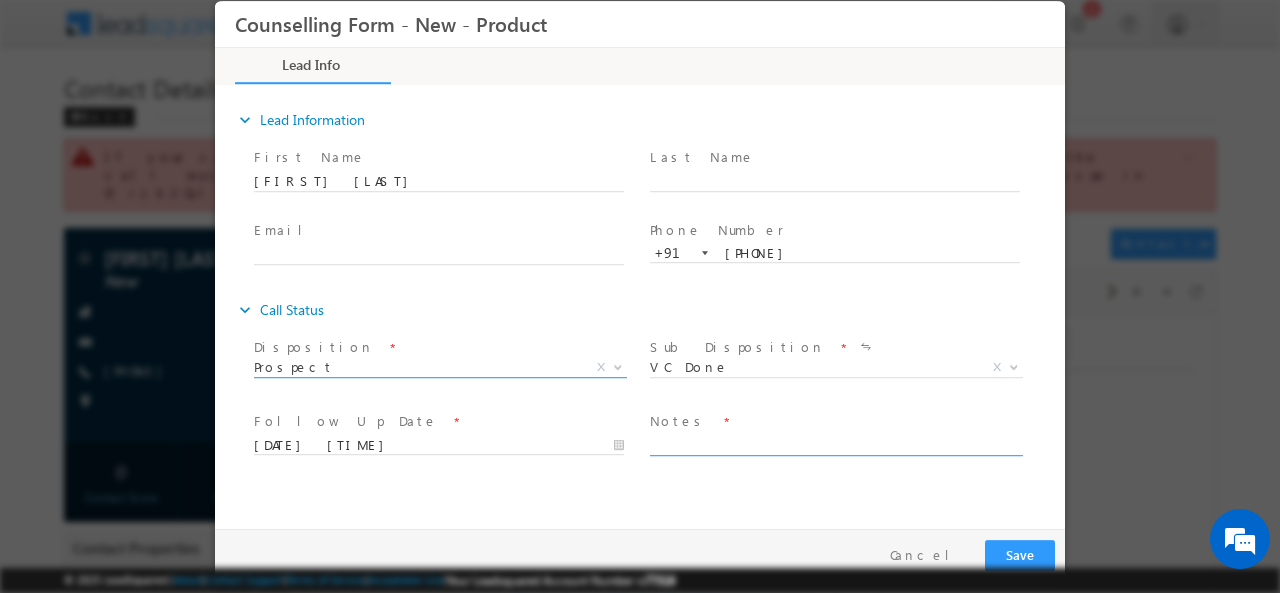 click on "Prospect" at bounding box center (416, 366) 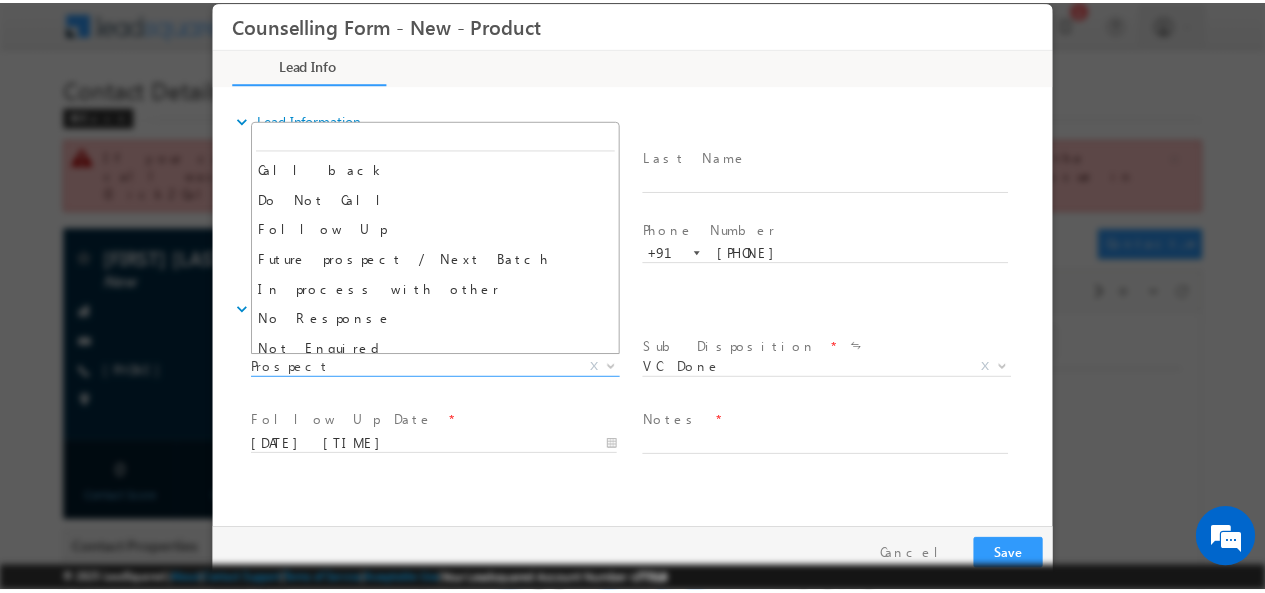 scroll, scrollTop: 130, scrollLeft: 0, axis: vertical 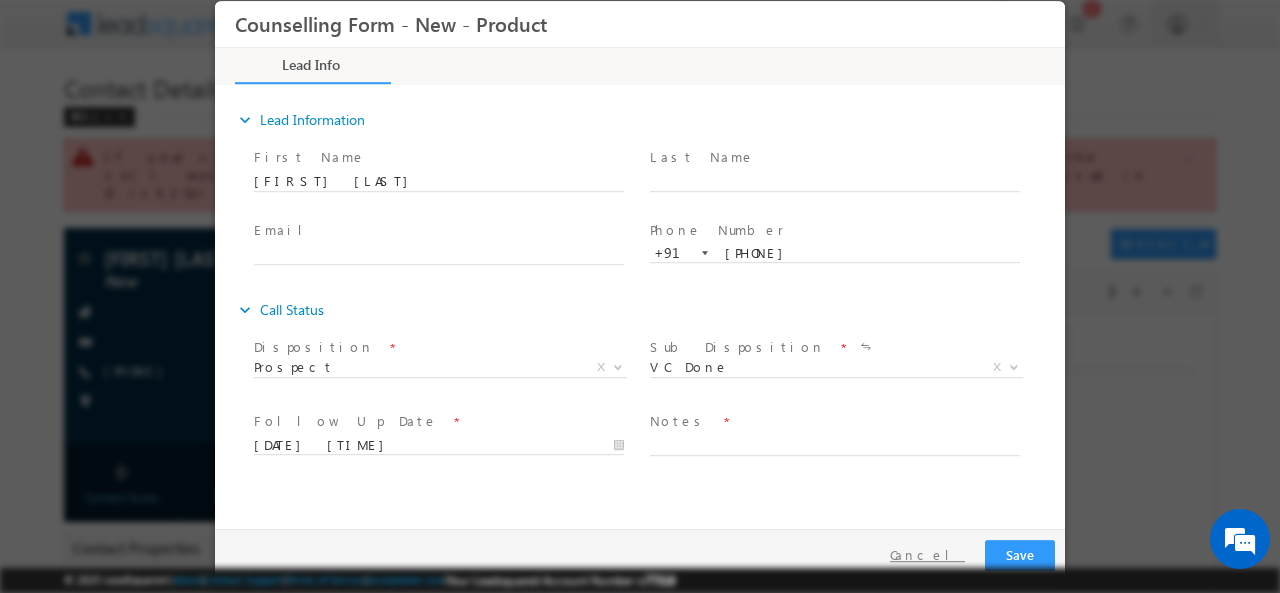 click on "Cancel" at bounding box center (927, 554) 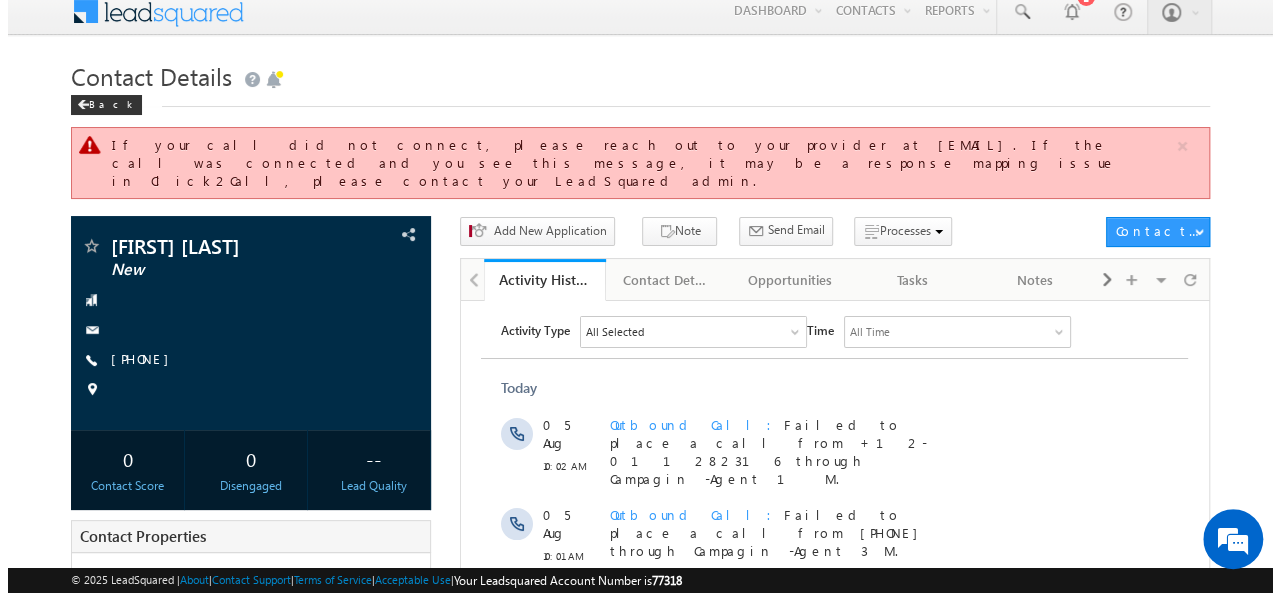 scroll, scrollTop: 0, scrollLeft: 0, axis: both 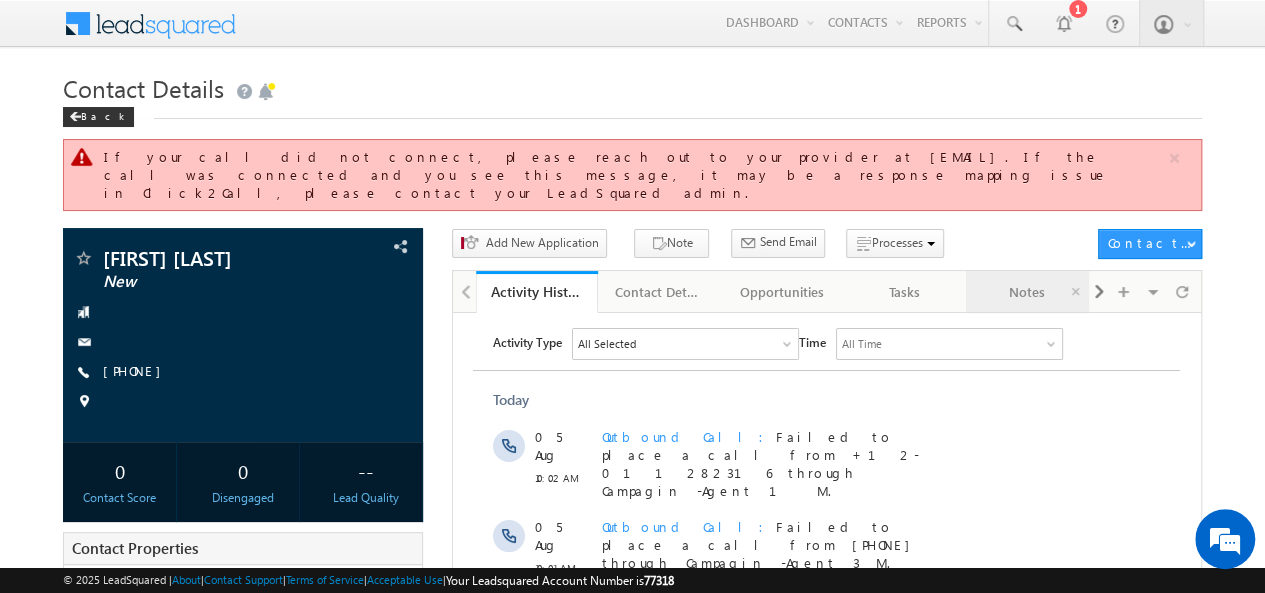 click on "Notes" at bounding box center (1026, 292) 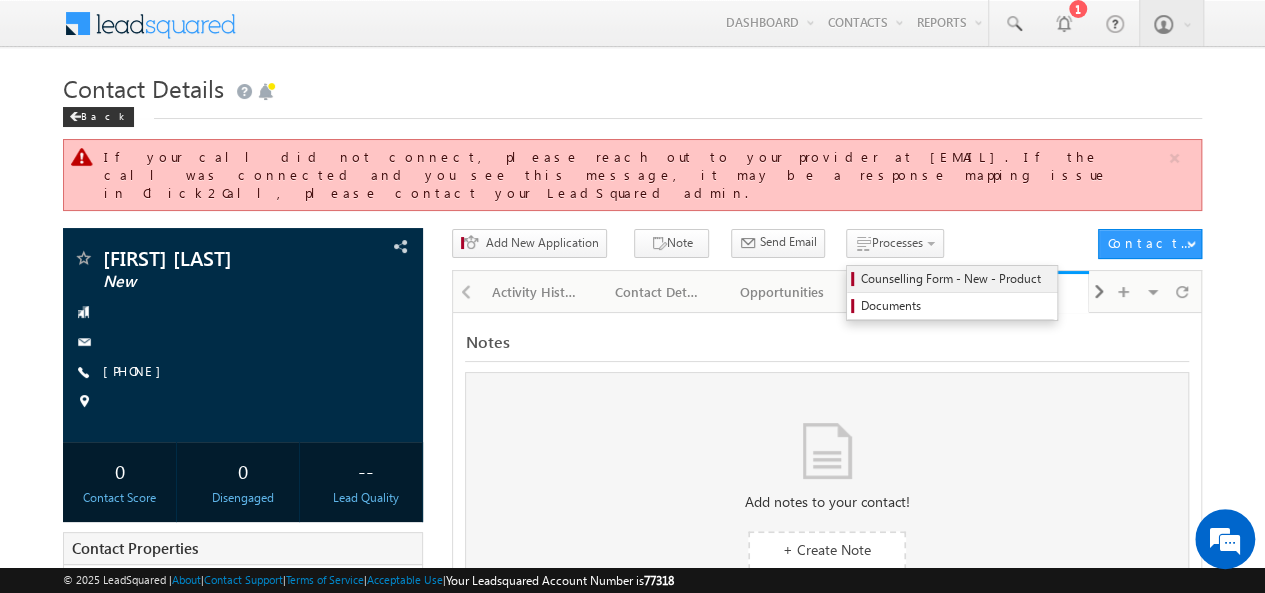 click on "Counselling Form - New - Product" at bounding box center (955, 279) 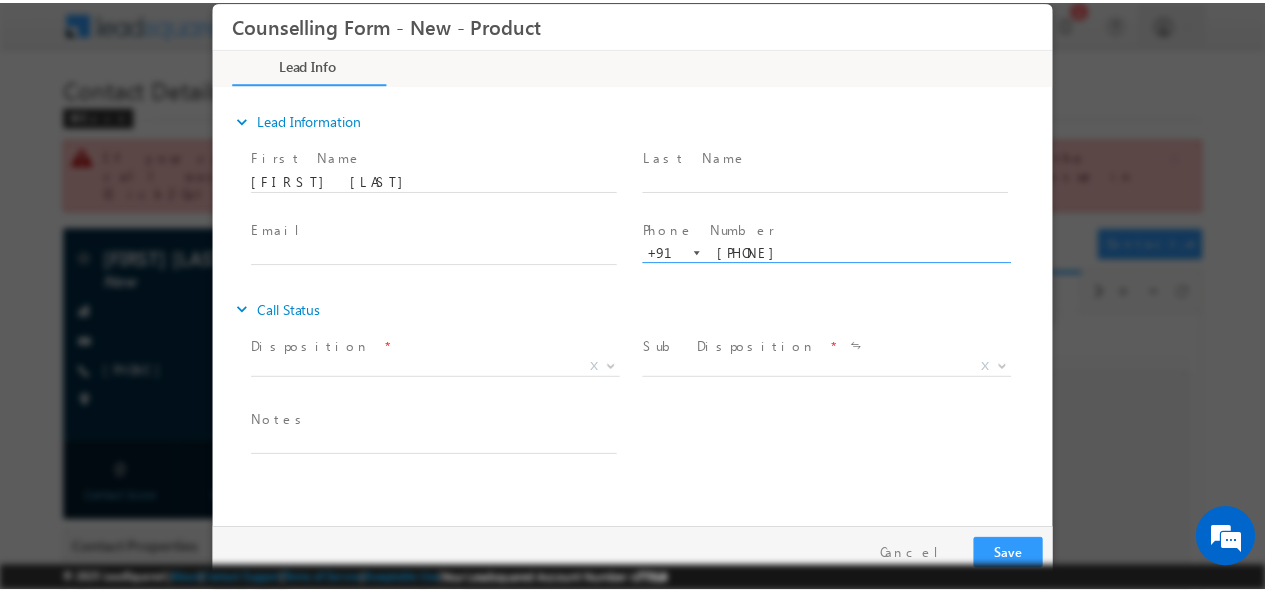 scroll, scrollTop: 0, scrollLeft: 0, axis: both 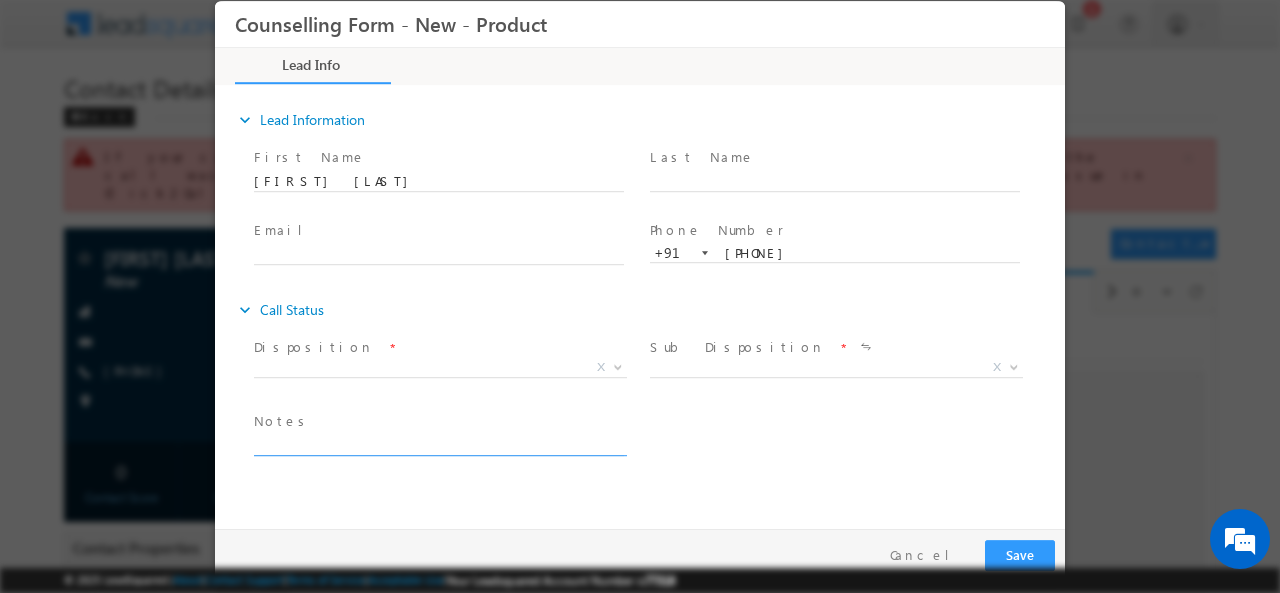 click at bounding box center [439, 443] 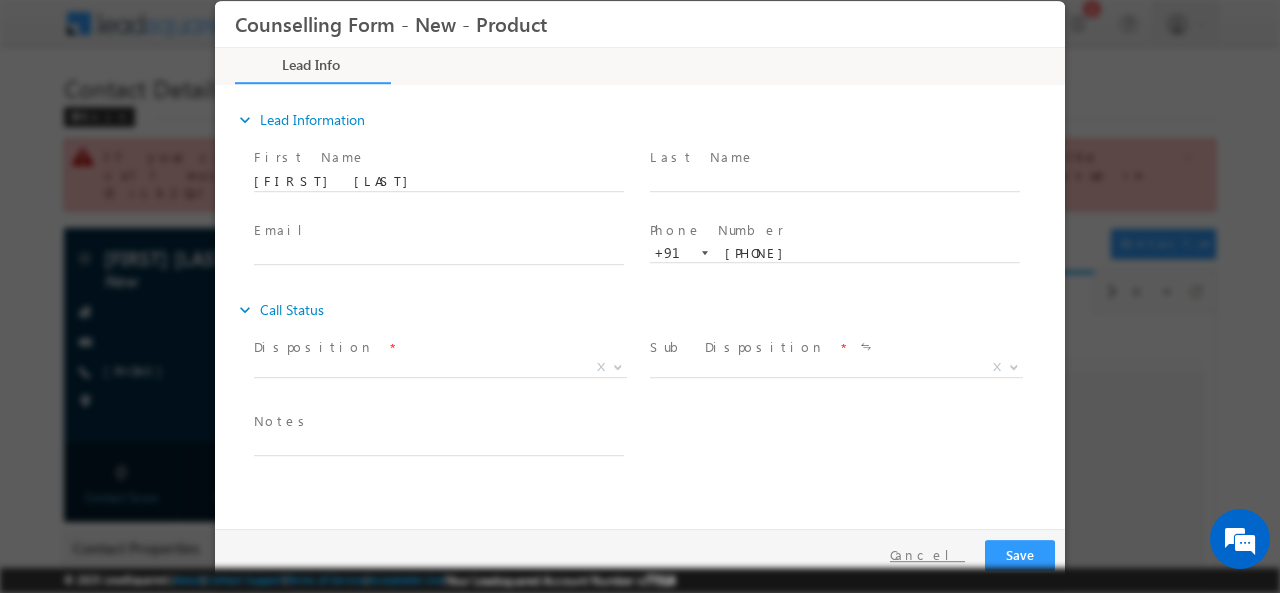 click on "Cancel" at bounding box center [927, 554] 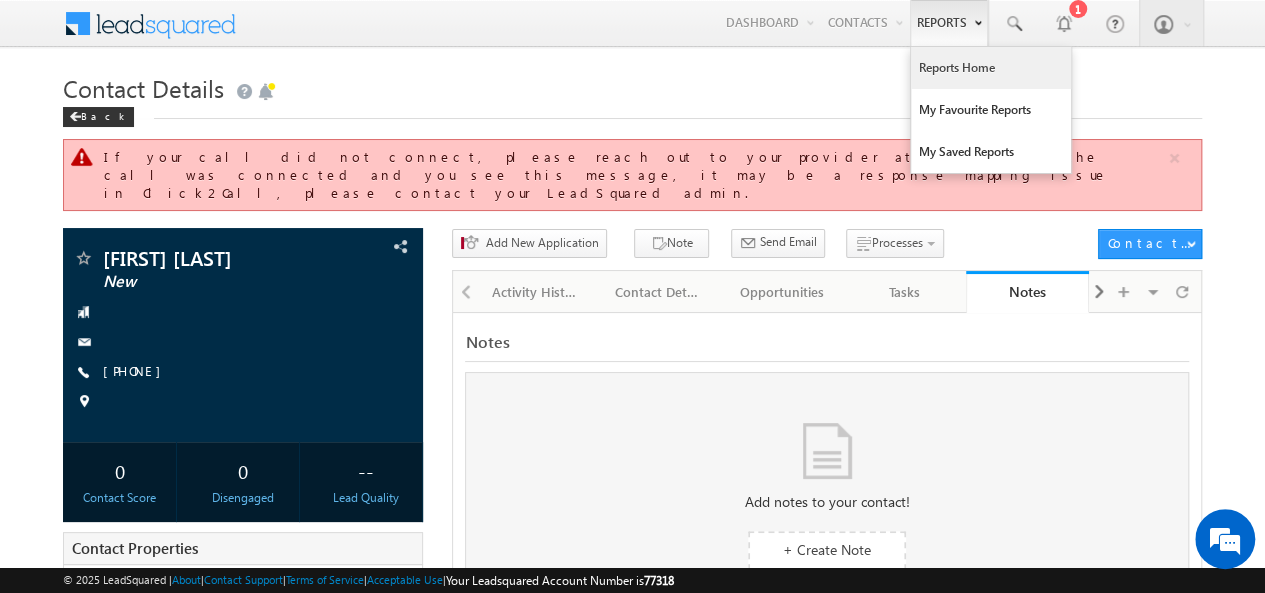 click on "Reports Home" at bounding box center [991, 68] 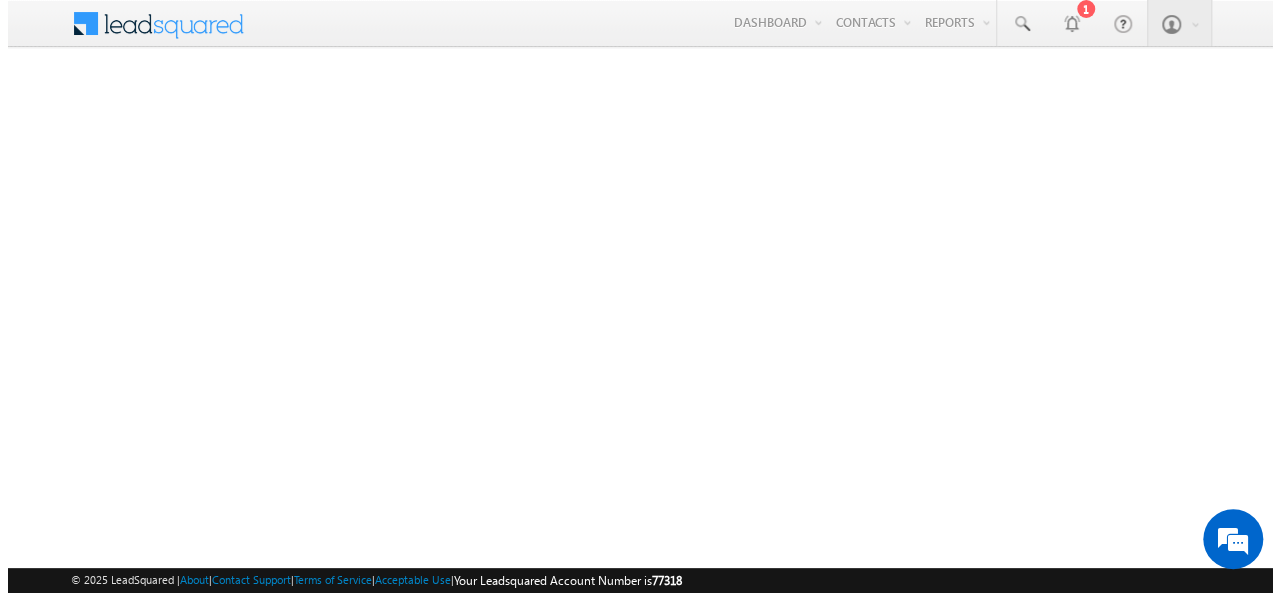 scroll, scrollTop: 0, scrollLeft: 0, axis: both 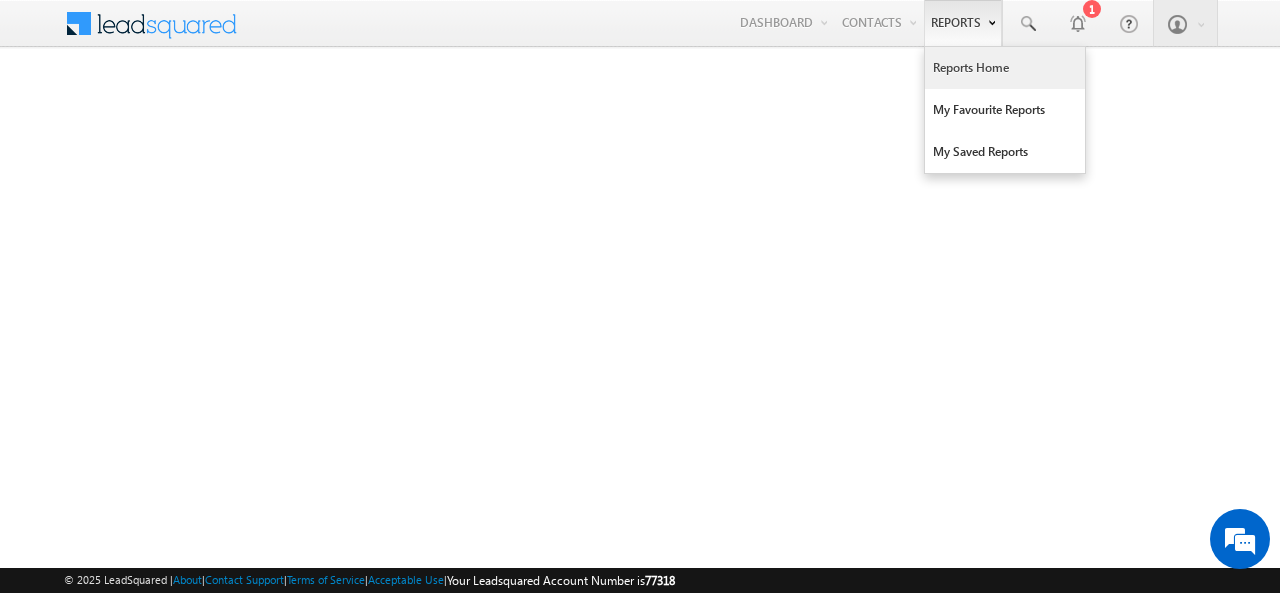 click on "Reports Home" at bounding box center (1005, 68) 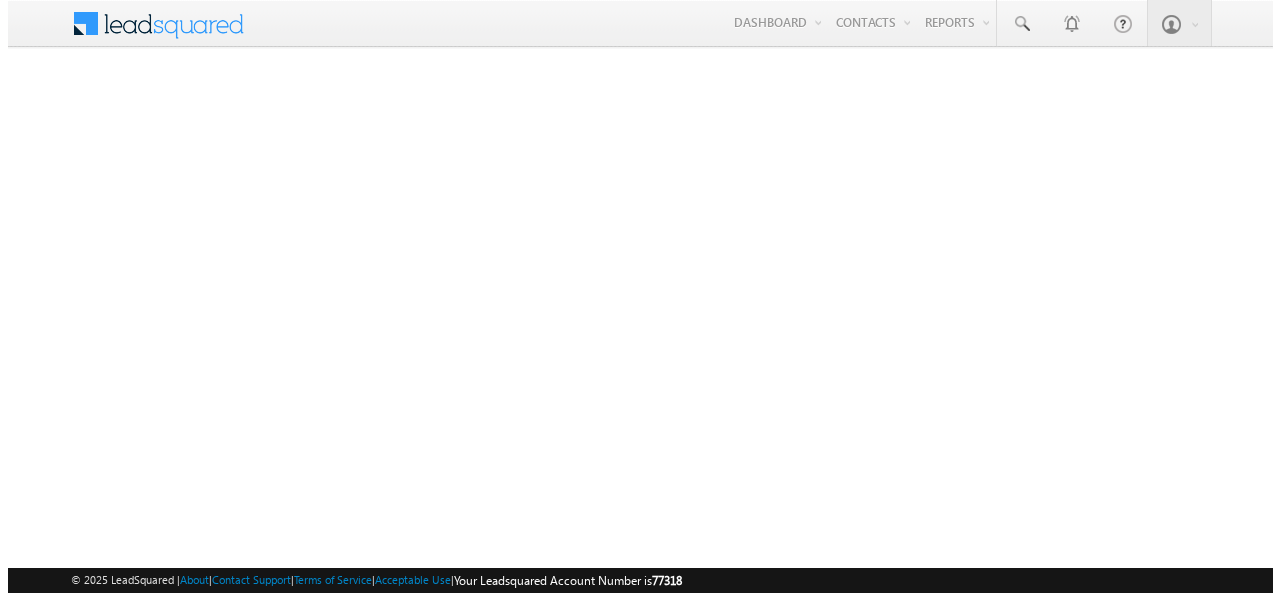 scroll, scrollTop: 0, scrollLeft: 0, axis: both 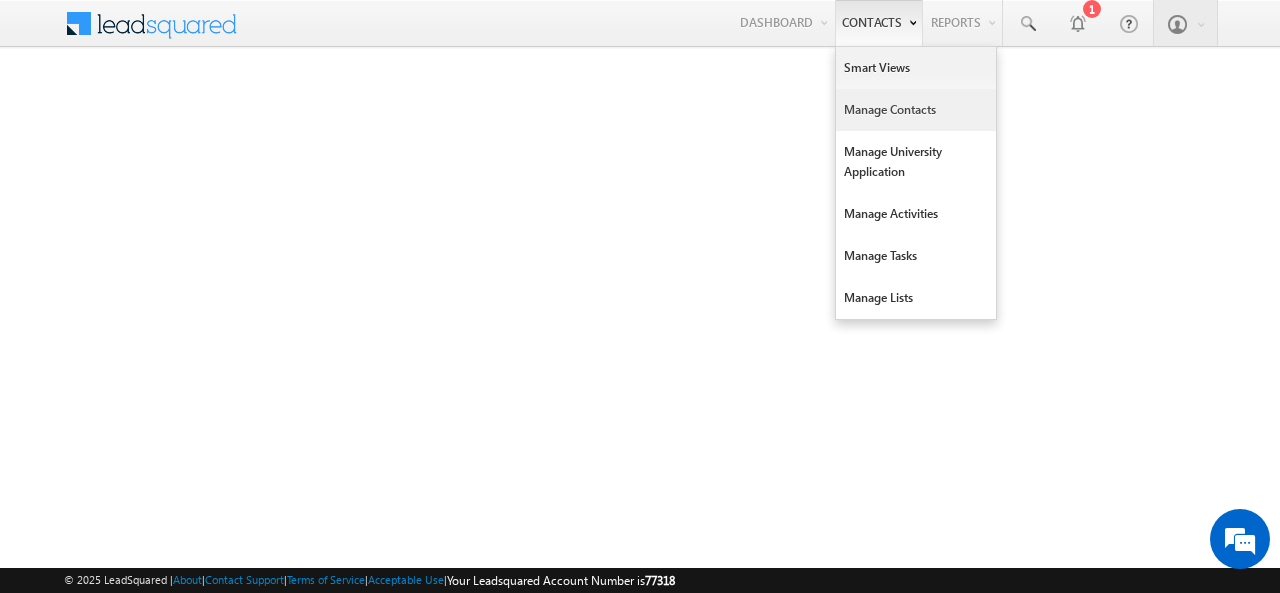 click on "Manage Contacts" at bounding box center [916, 110] 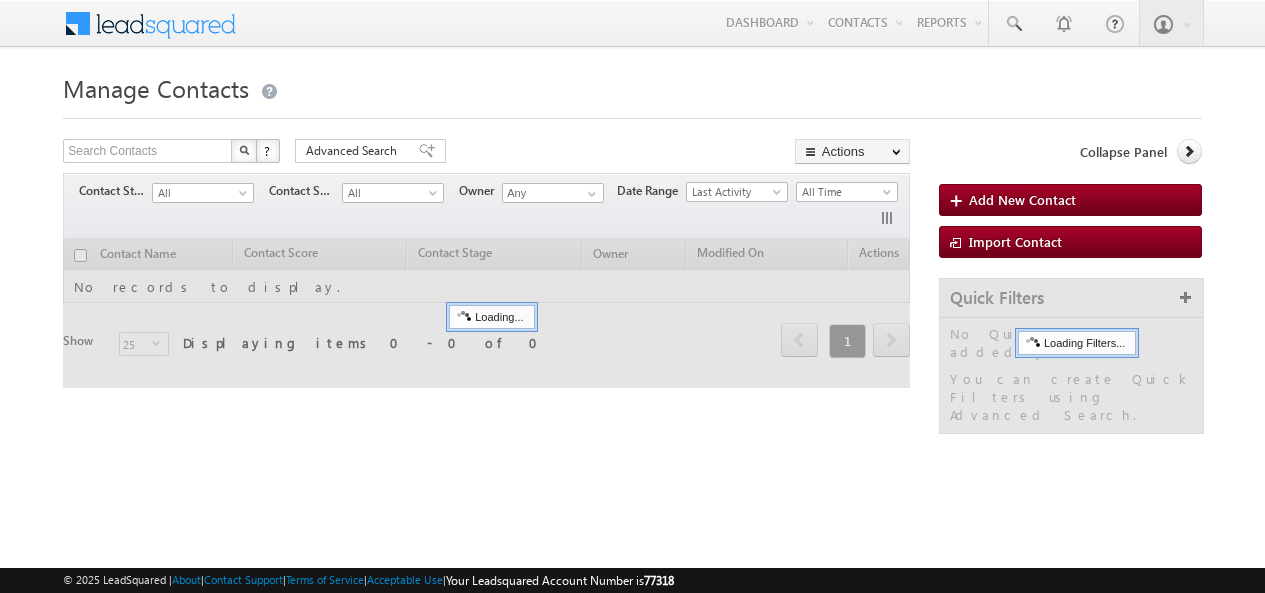 scroll, scrollTop: 0, scrollLeft: 0, axis: both 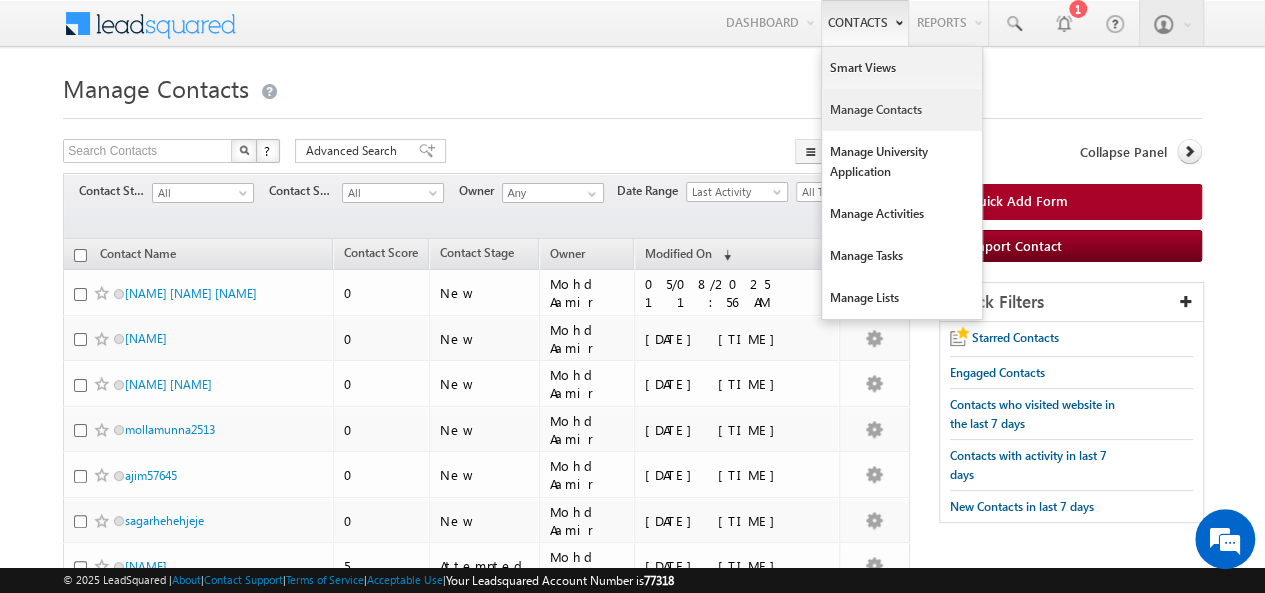 click on "Manage Contacts" at bounding box center (902, 110) 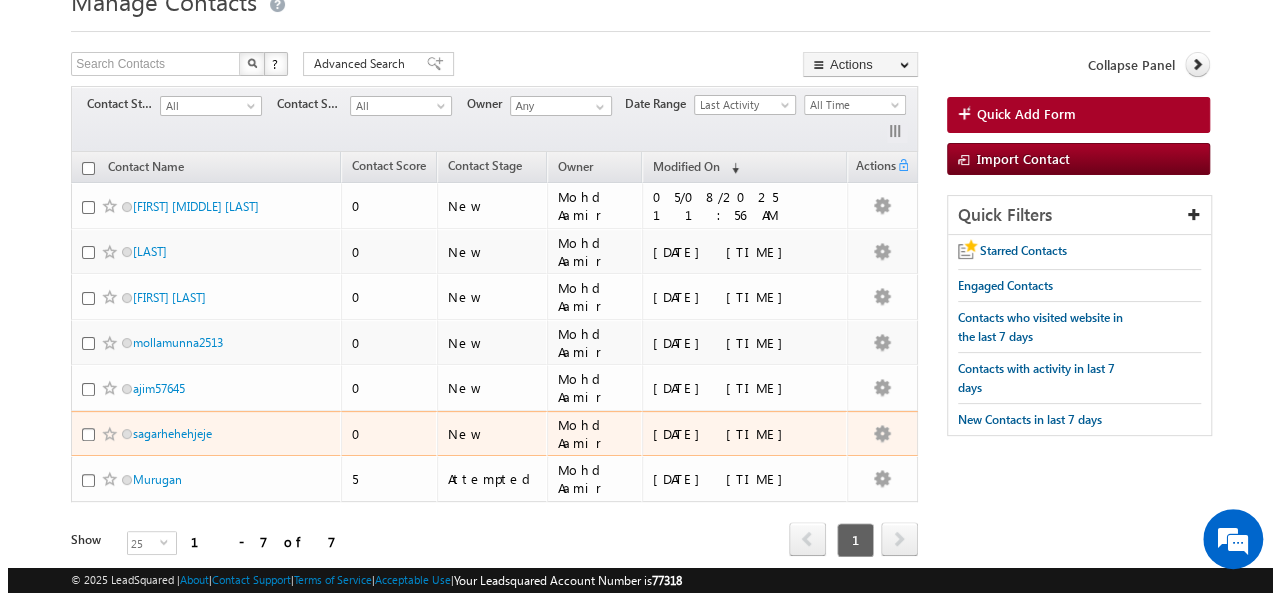 scroll, scrollTop: 88, scrollLeft: 0, axis: vertical 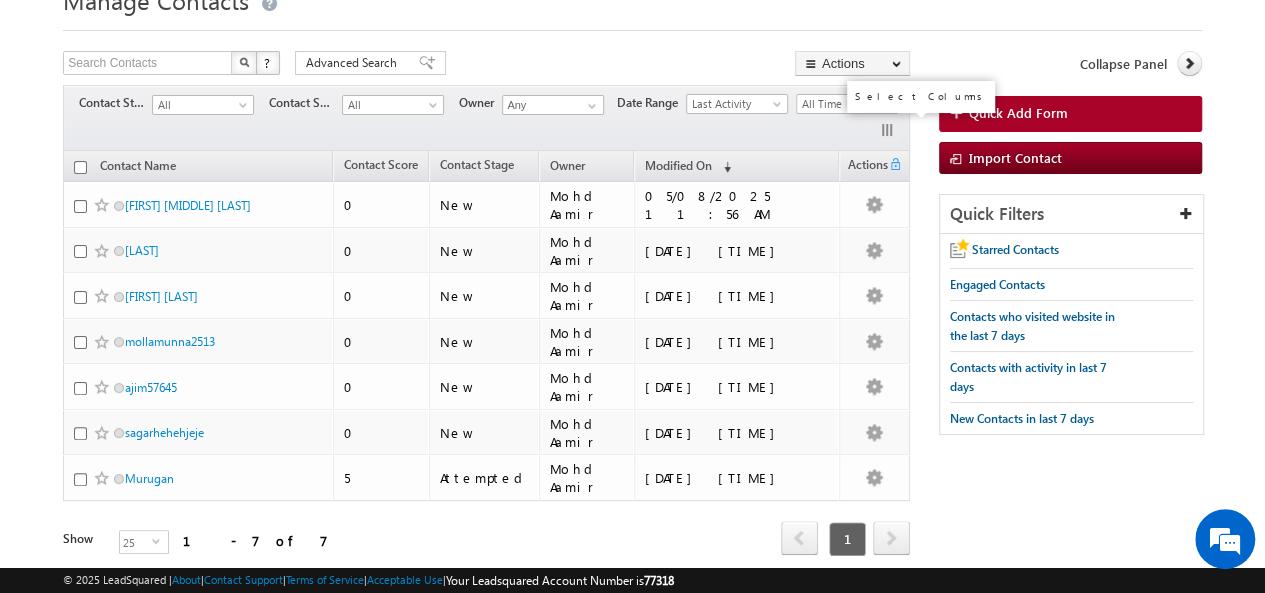 click at bounding box center [889, 132] 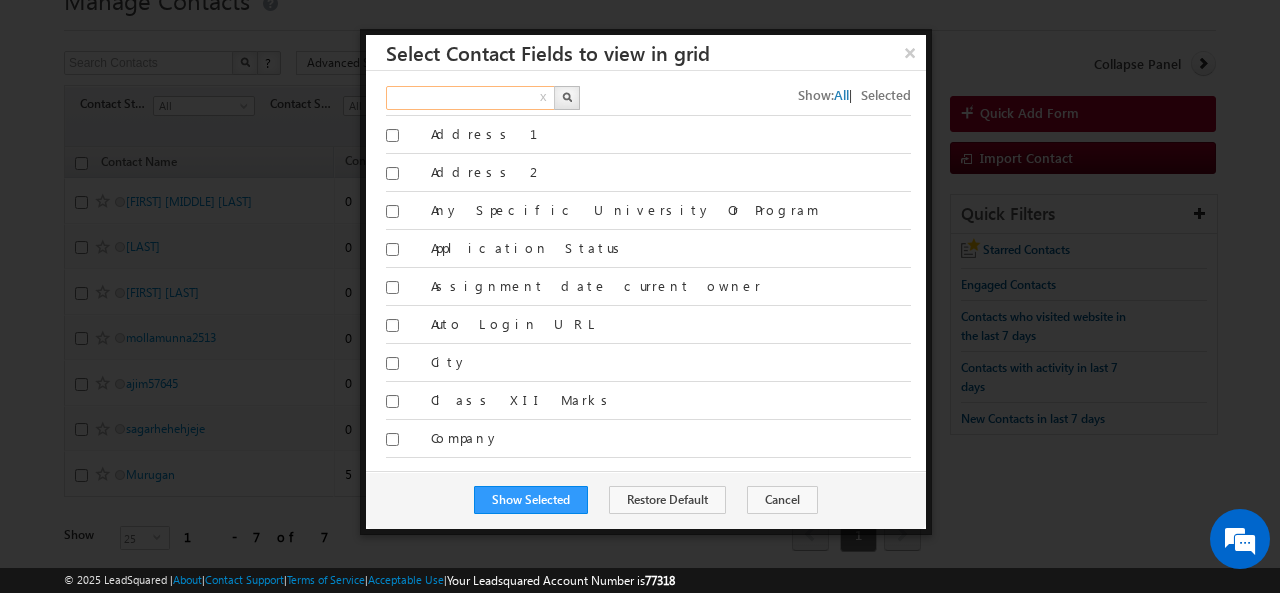 click at bounding box center [471, 98] 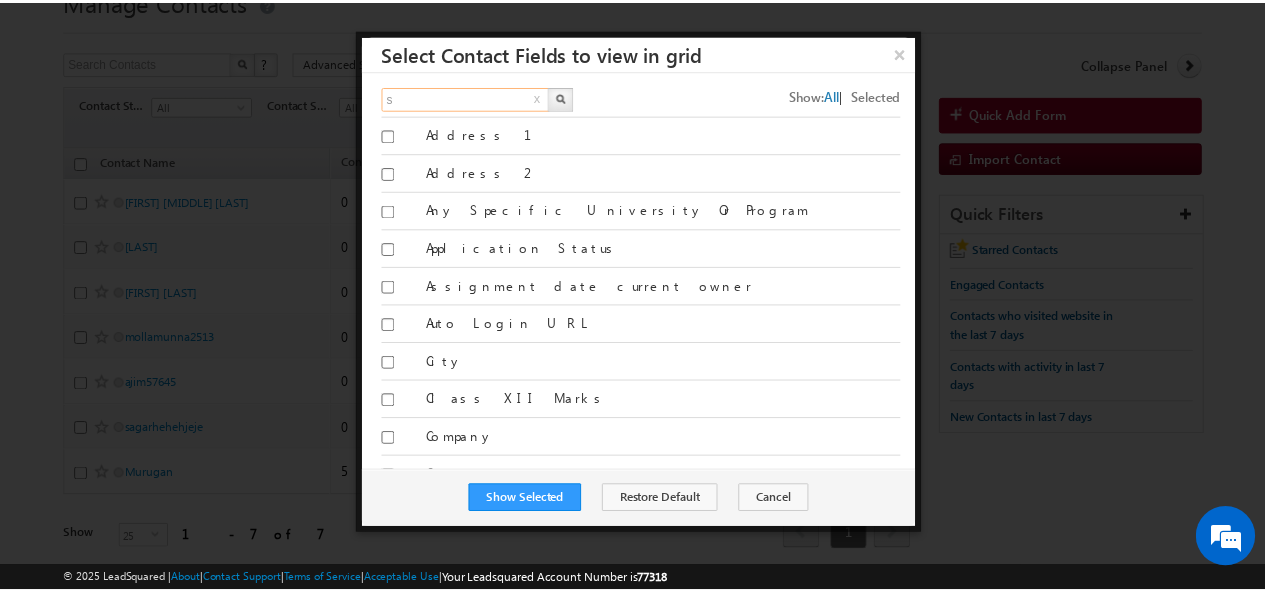 scroll, scrollTop: 0, scrollLeft: 0, axis: both 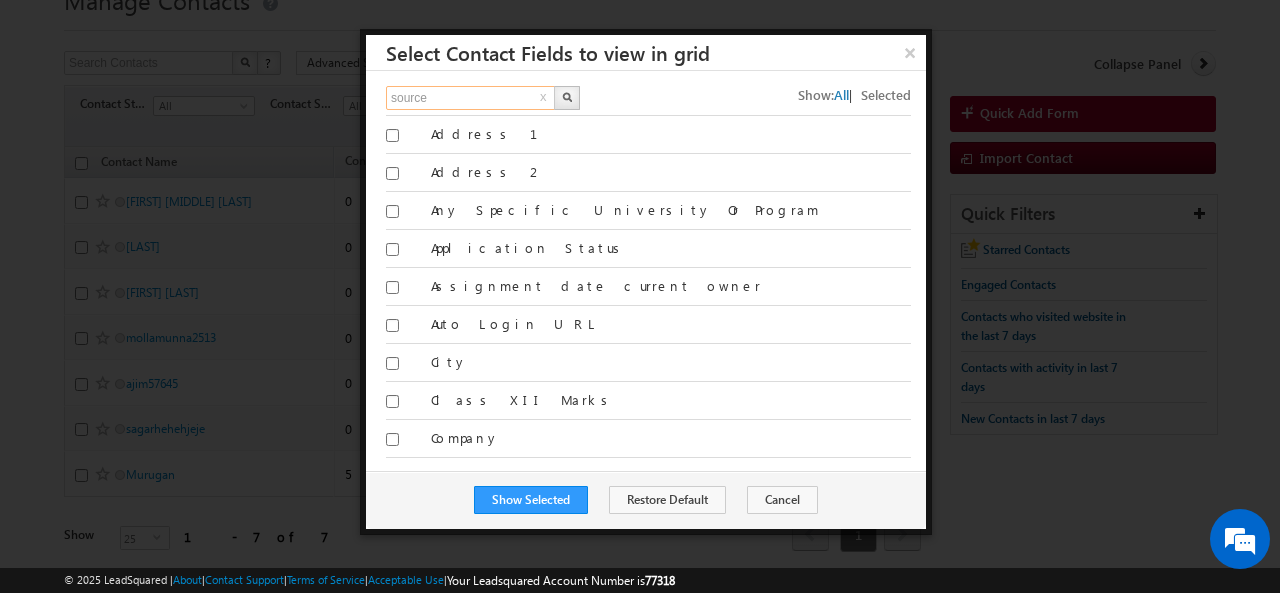 type on "source" 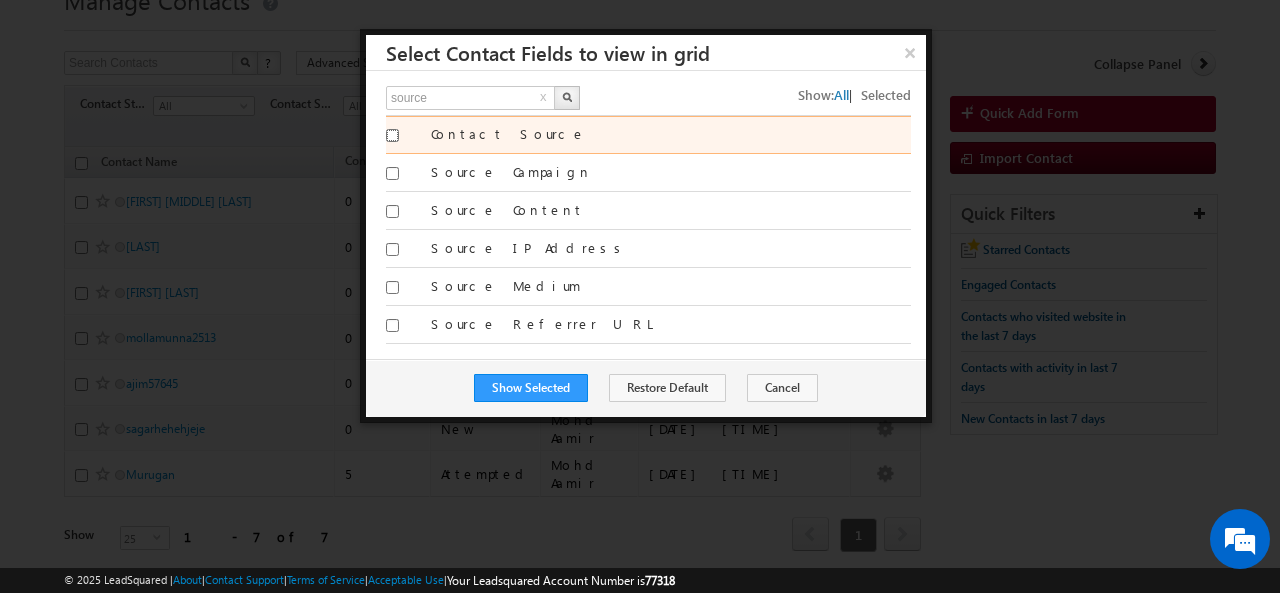 click on "Contact Source" at bounding box center (392, 135) 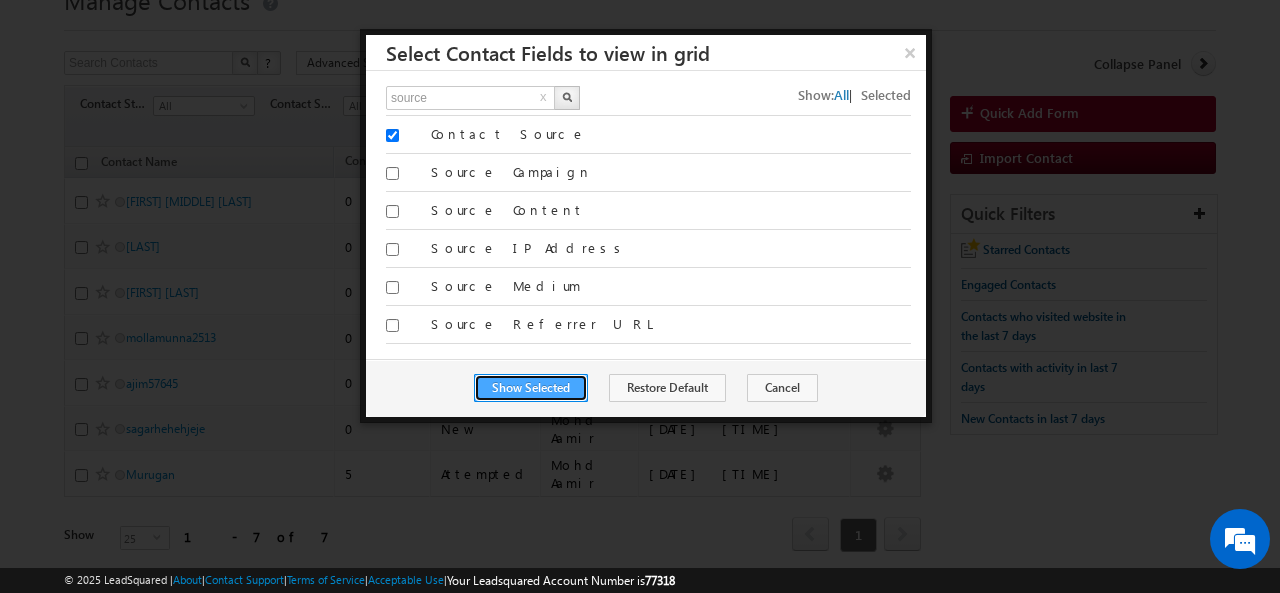 click on "Show Selected" at bounding box center (531, 388) 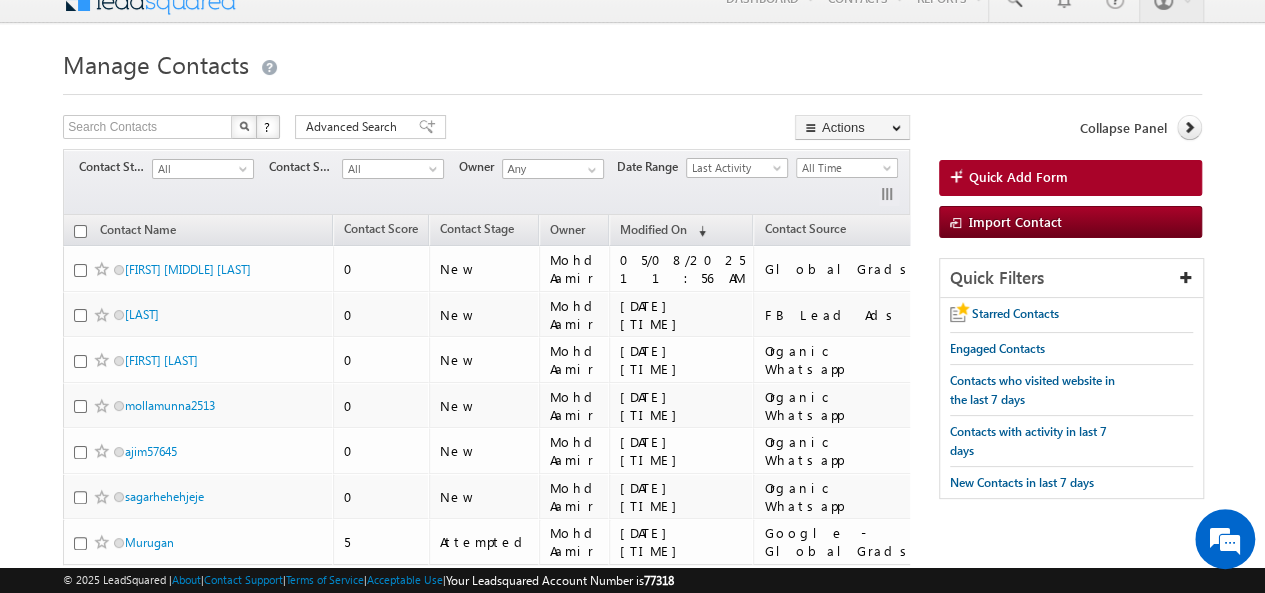 scroll, scrollTop: 88, scrollLeft: 0, axis: vertical 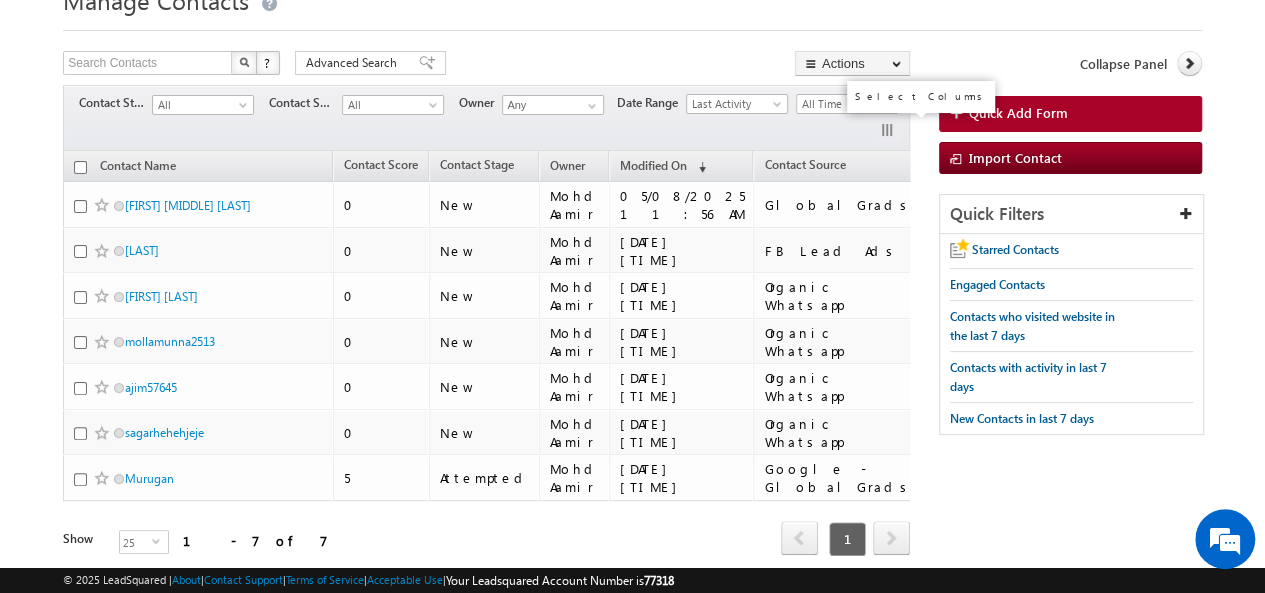 click at bounding box center (889, 132) 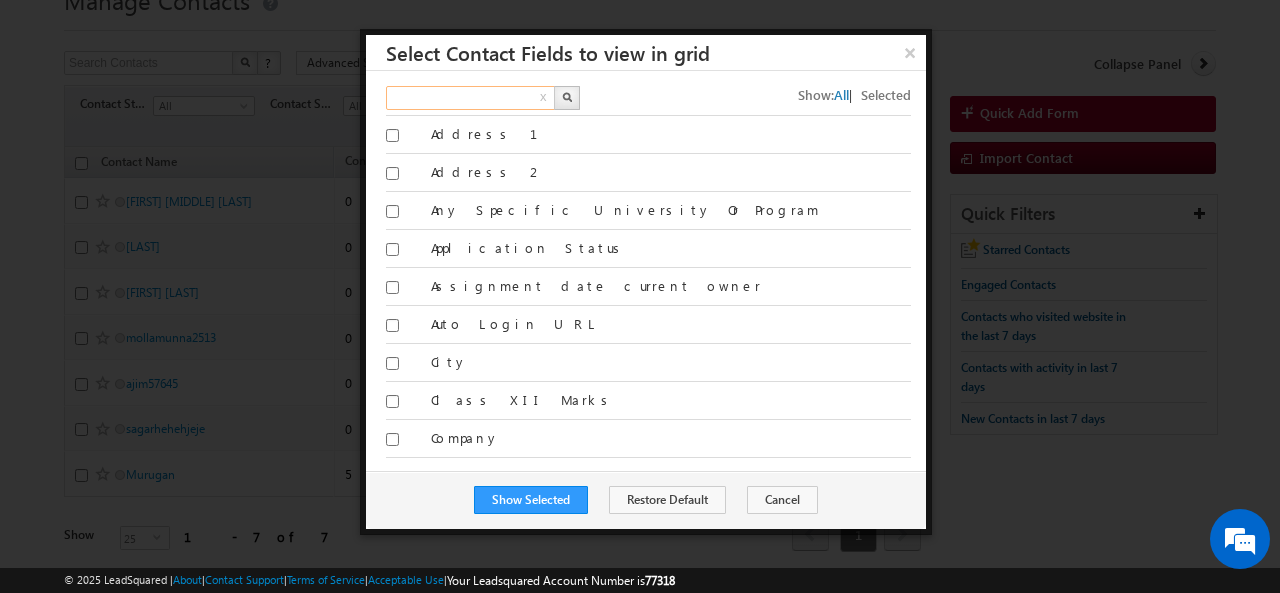 click at bounding box center [471, 98] 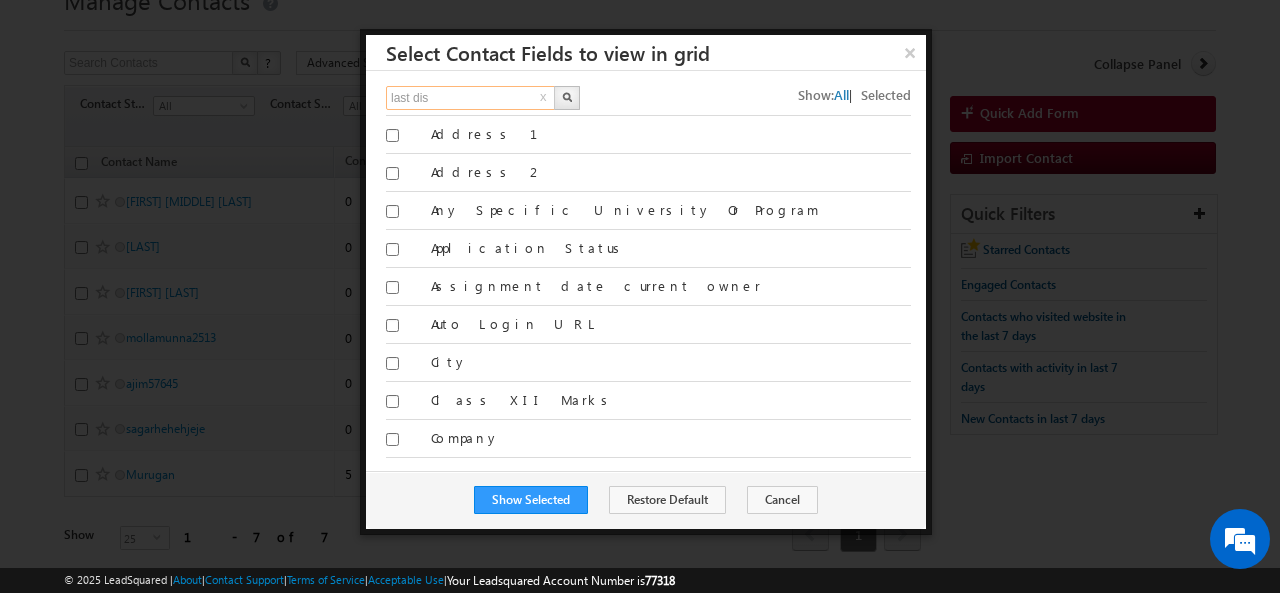 type on "last dis" 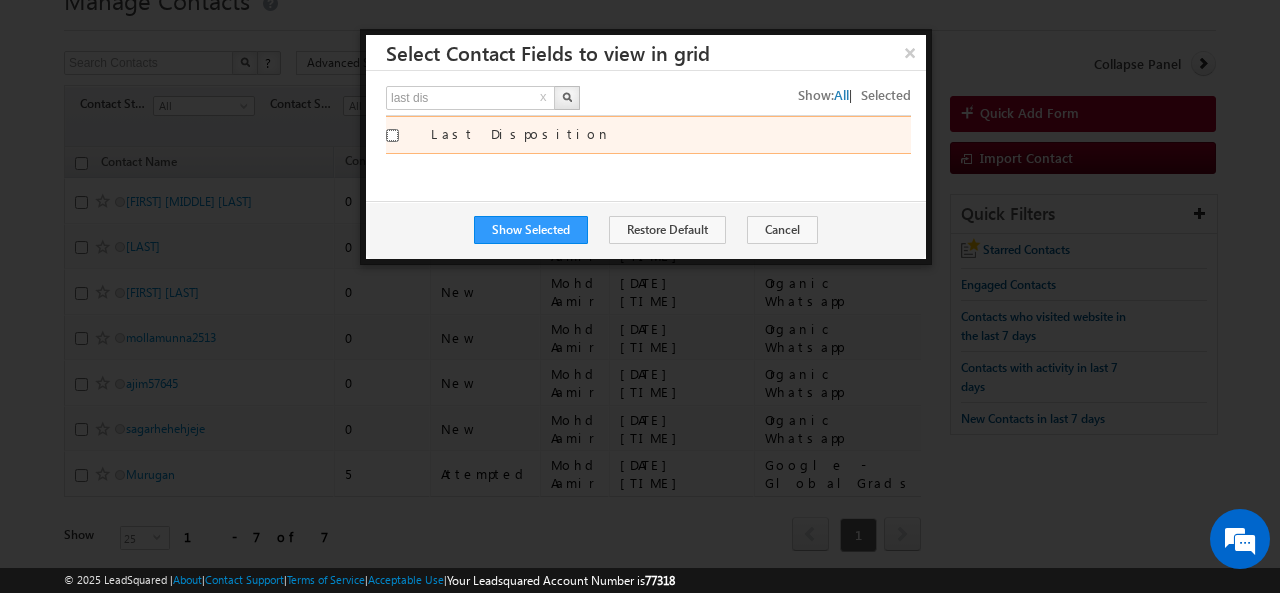 click on "Last Disposition" at bounding box center [392, 135] 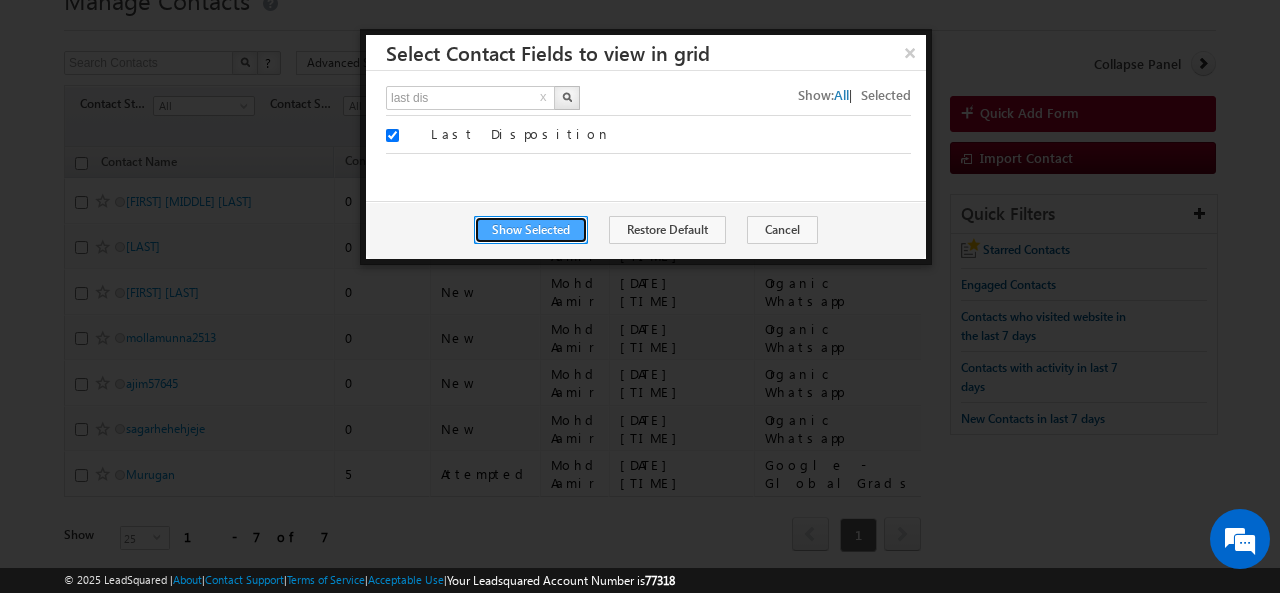 click on "Show Selected" at bounding box center (531, 230) 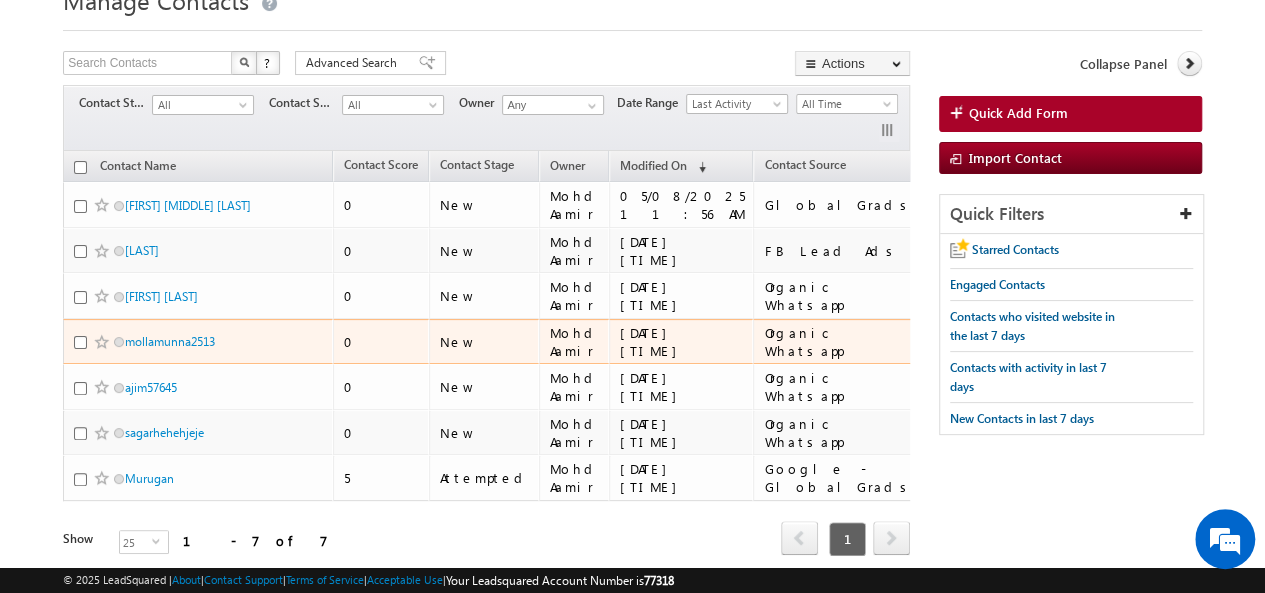 scroll, scrollTop: 159, scrollLeft: 0, axis: vertical 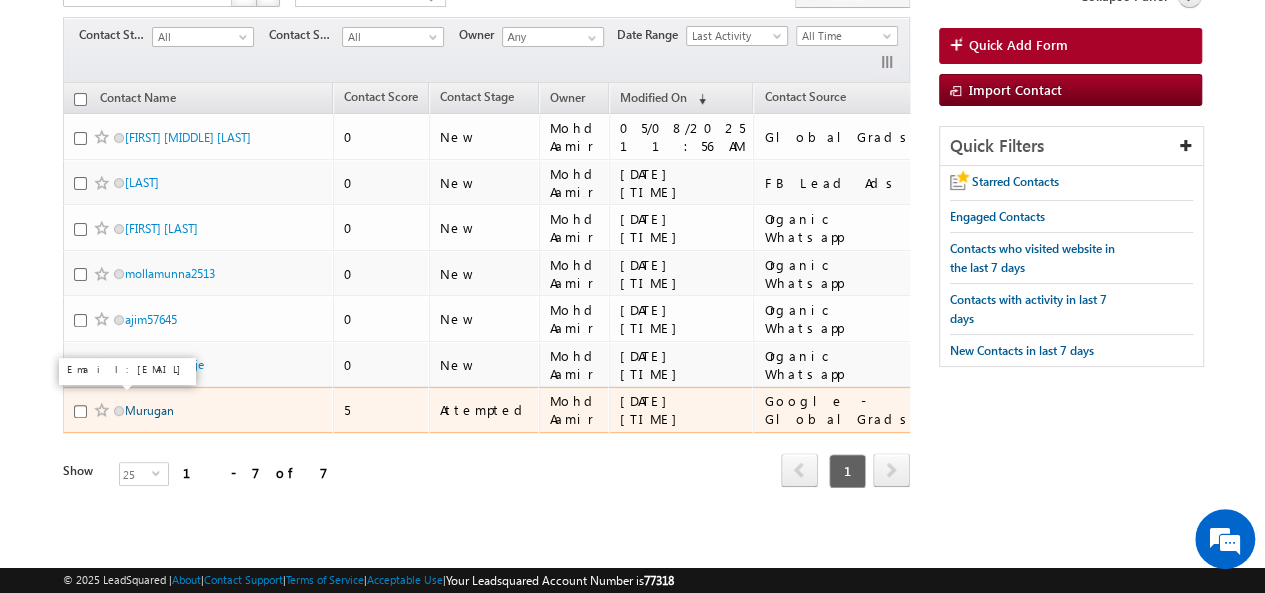 click on "Murugan" at bounding box center [149, 410] 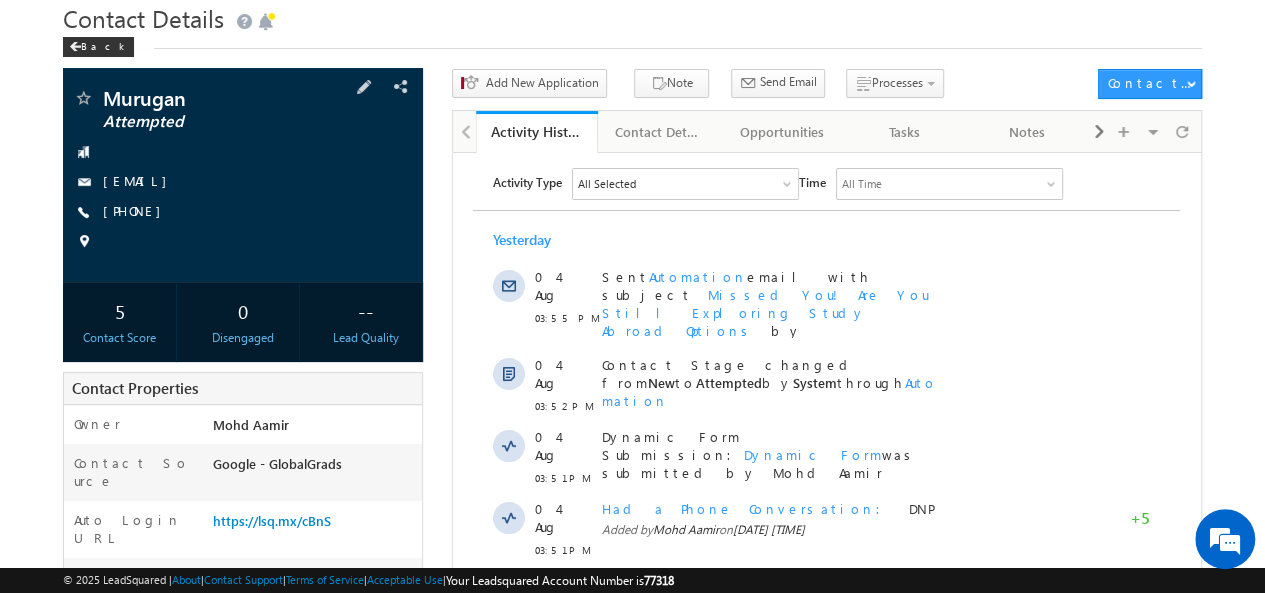 scroll, scrollTop: 54, scrollLeft: 0, axis: vertical 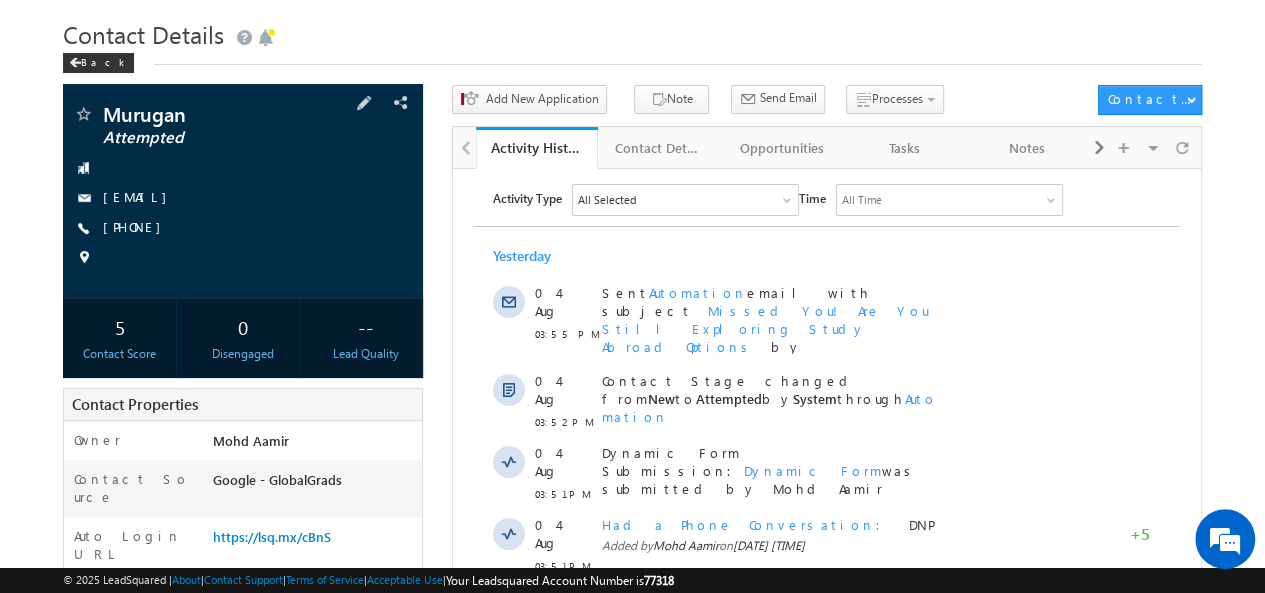 click on "[PHONE]" at bounding box center [137, 228] 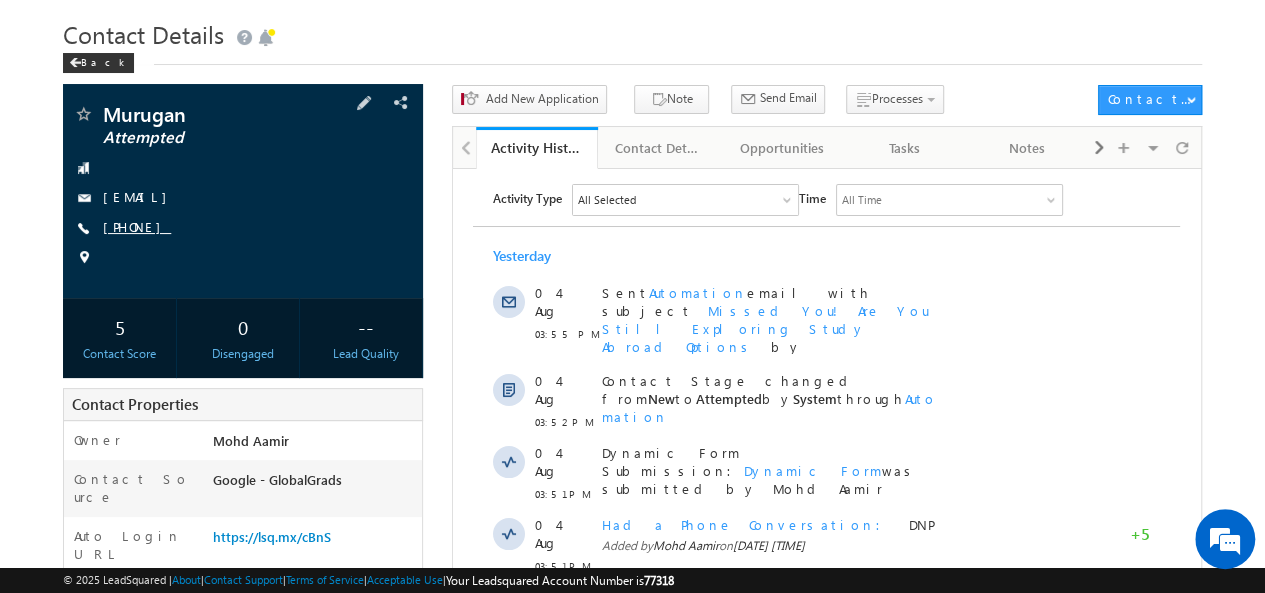 click on "[PHONE]" at bounding box center (137, 226) 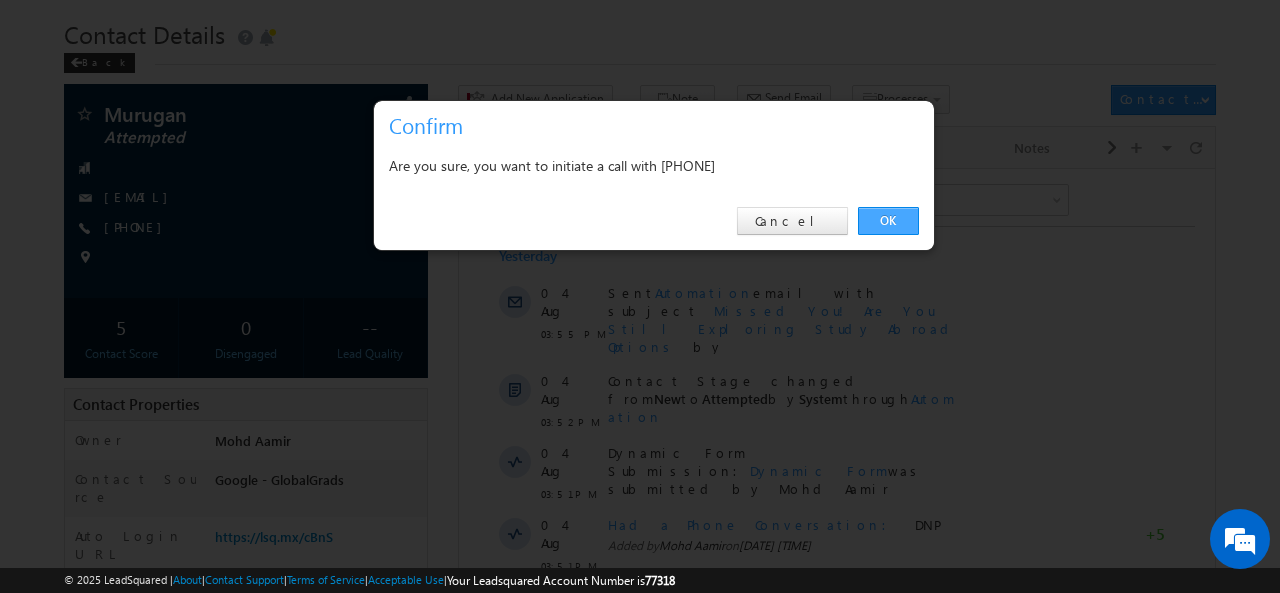 click on "OK" at bounding box center (888, 221) 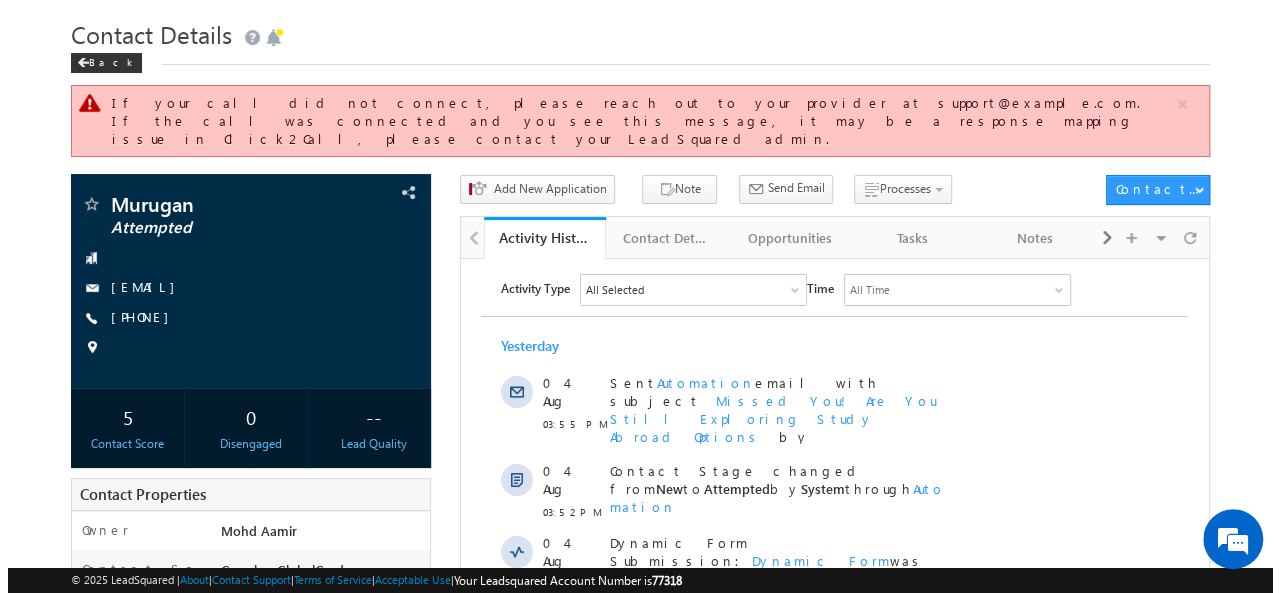 scroll, scrollTop: 0, scrollLeft: 0, axis: both 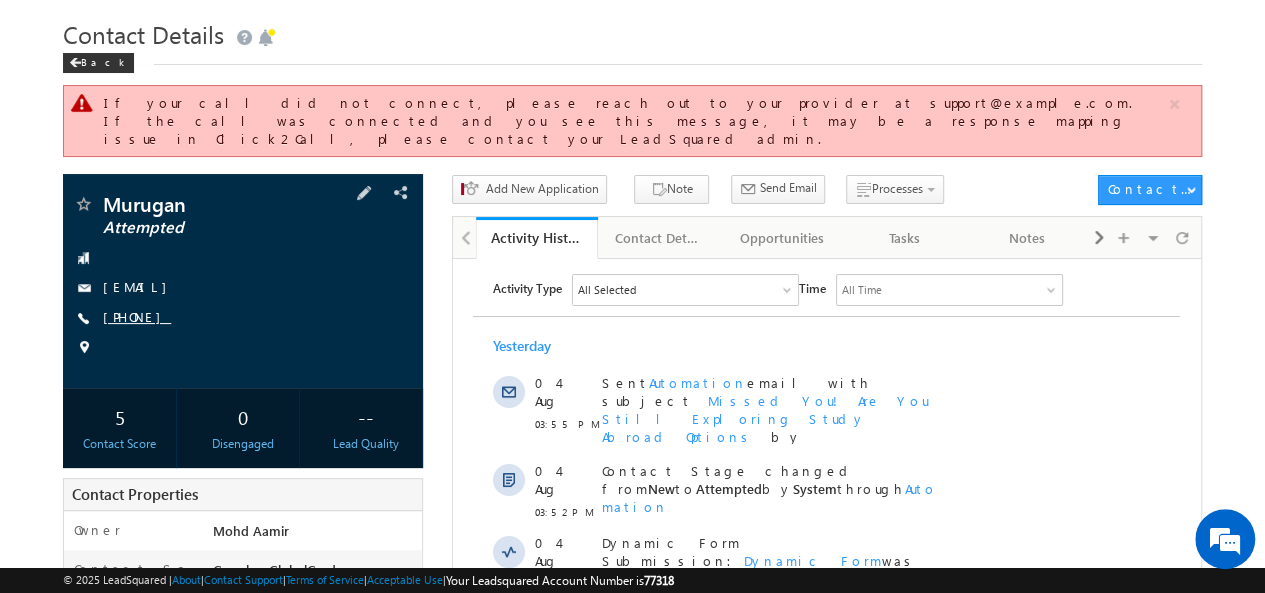 click on "+91-7715866377" at bounding box center (137, 316) 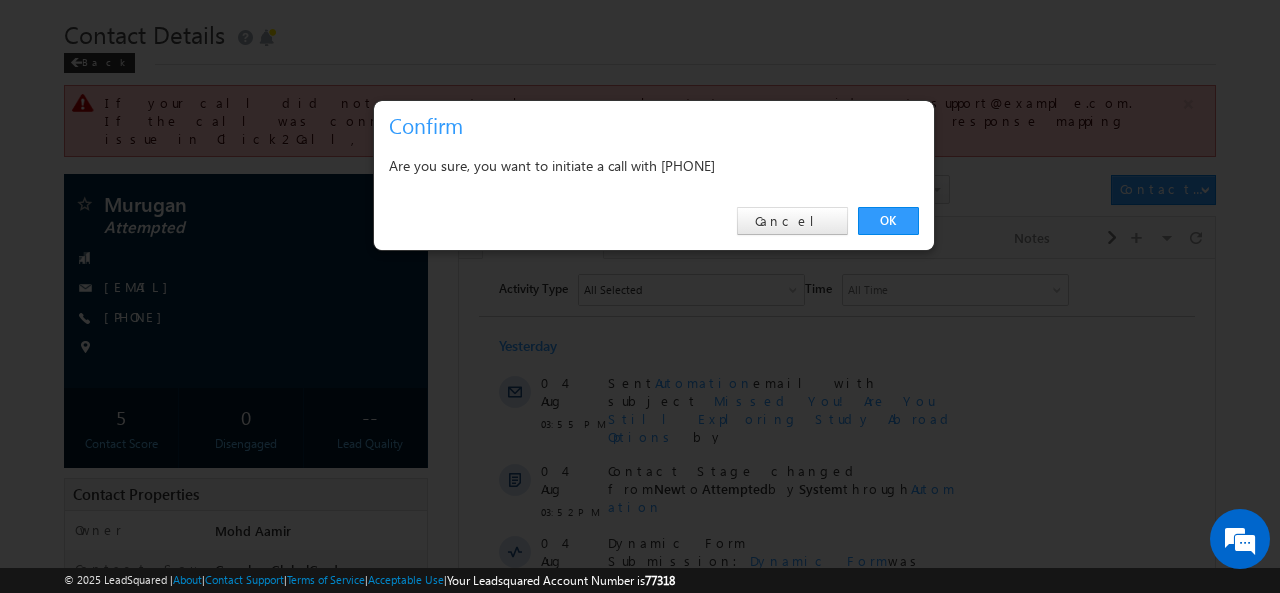 click on "Are you sure, you want to initiate a call with +91-7715866377" at bounding box center [654, 165] 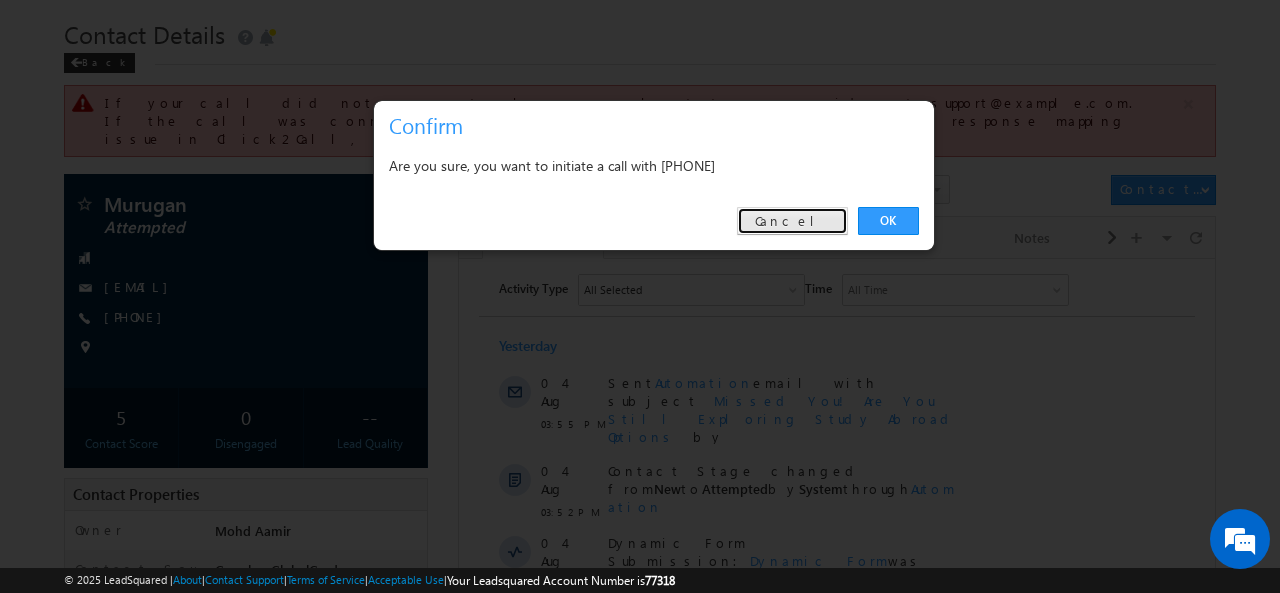 click on "Cancel" at bounding box center (792, 221) 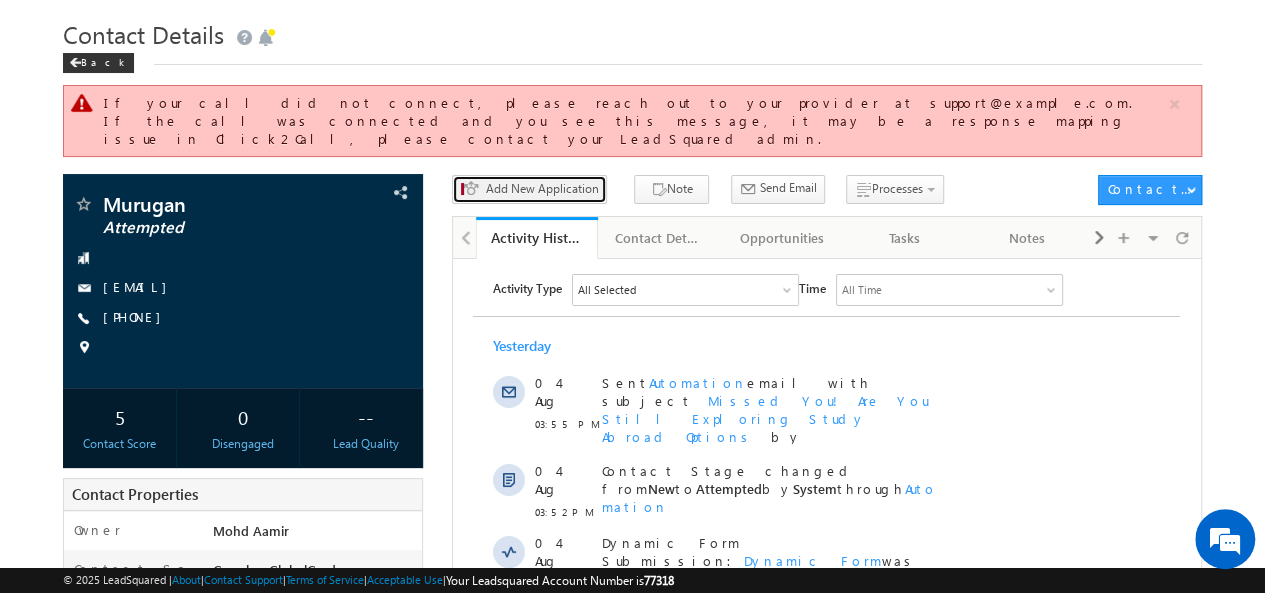 click on "Add New Application" at bounding box center [541, 189] 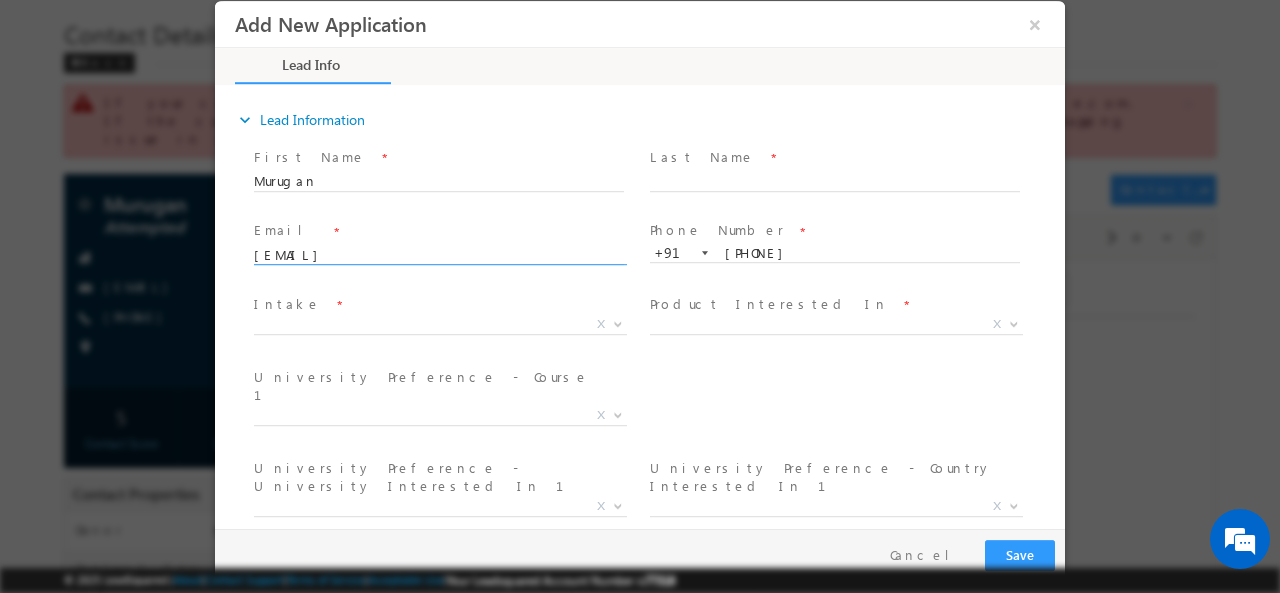 scroll, scrollTop: 0, scrollLeft: 0, axis: both 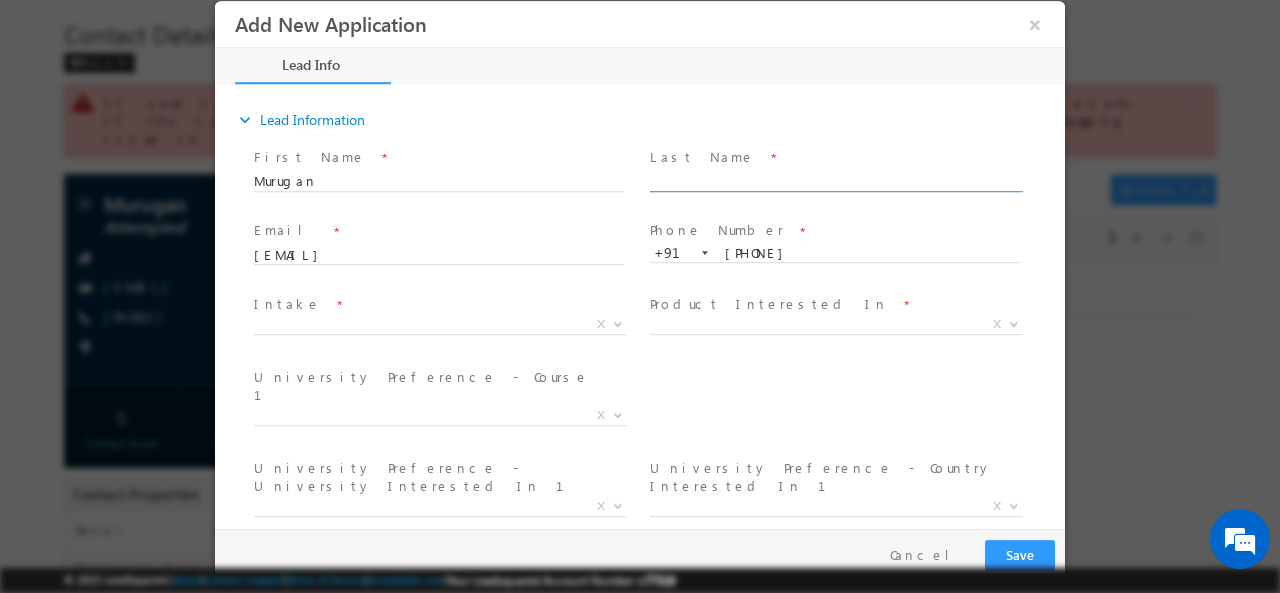 click at bounding box center [835, 181] 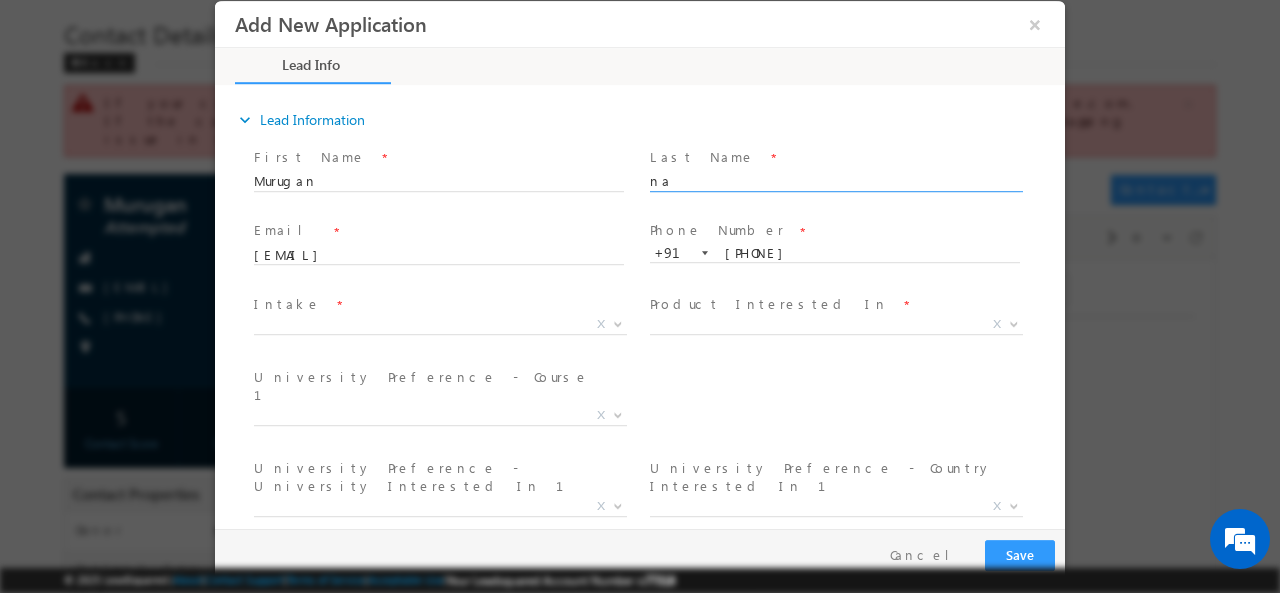 scroll, scrollTop: 170, scrollLeft: 0, axis: vertical 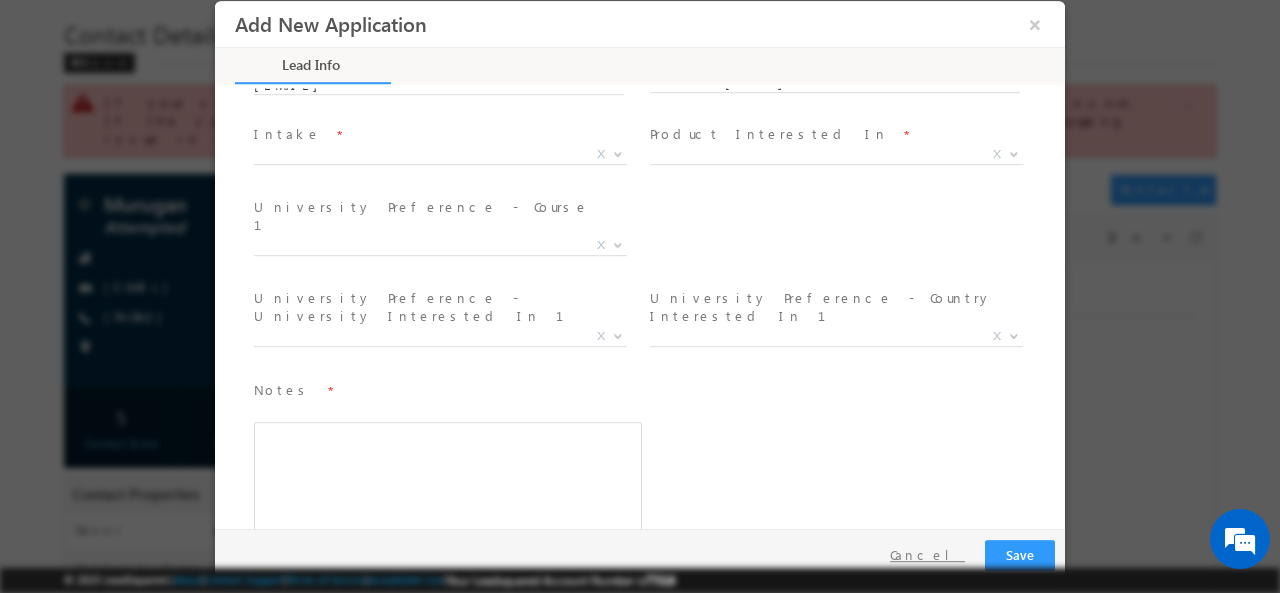 type on "na" 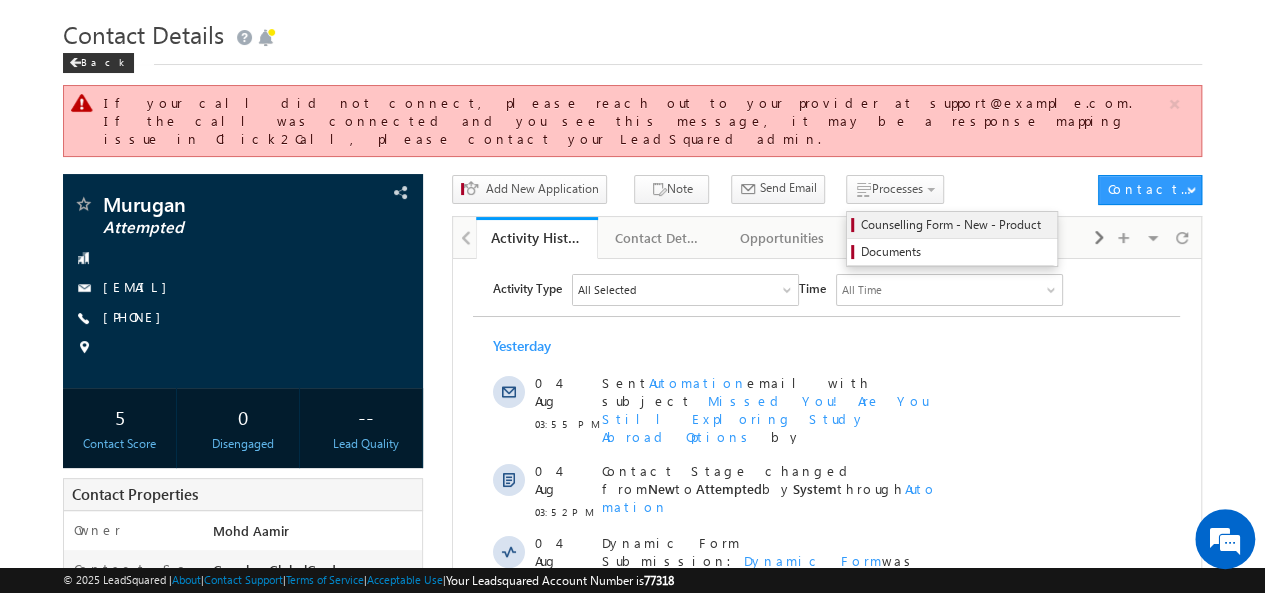 click on "Counselling Form - New - Product" at bounding box center [955, 225] 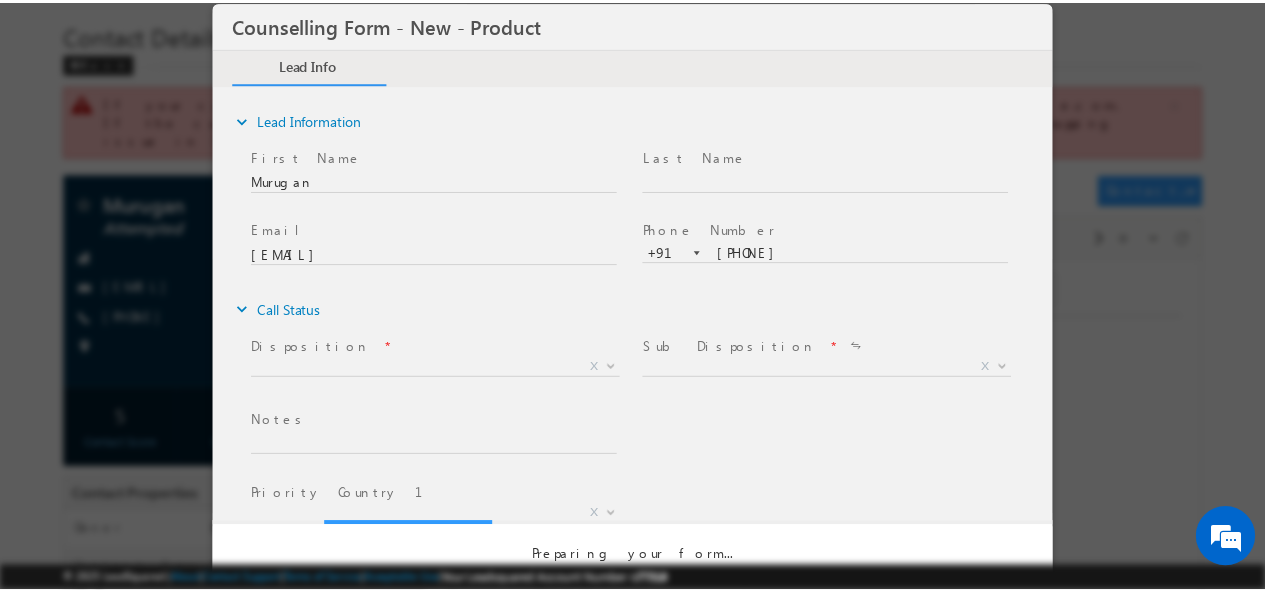 scroll, scrollTop: 0, scrollLeft: 0, axis: both 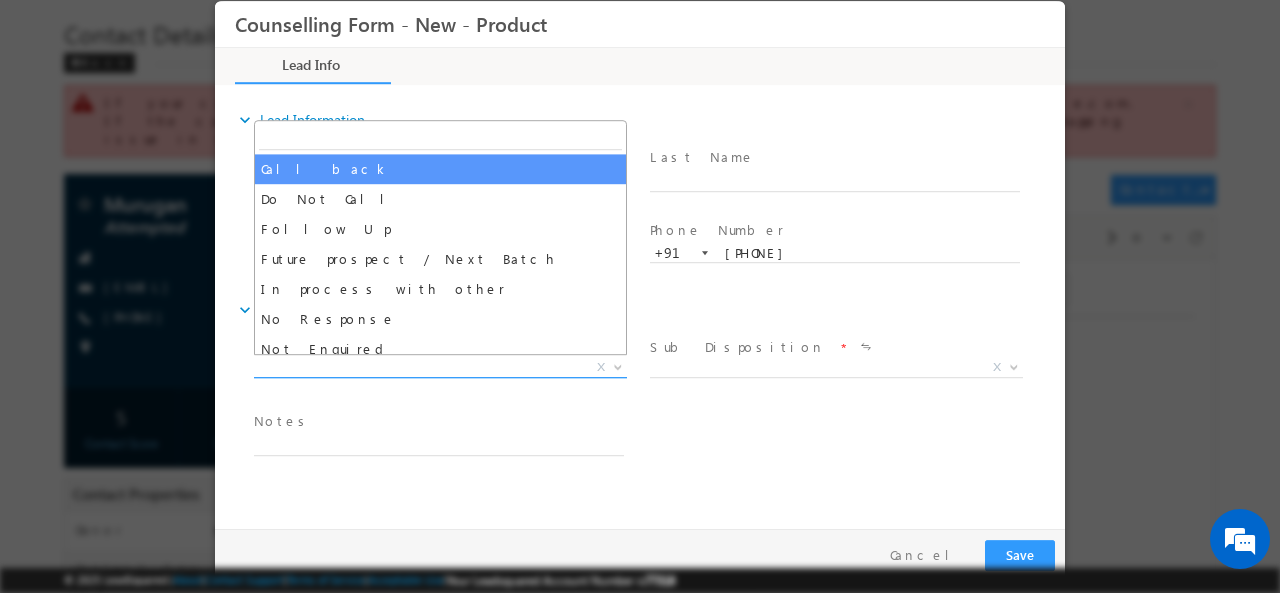 click on "X" at bounding box center [440, 367] 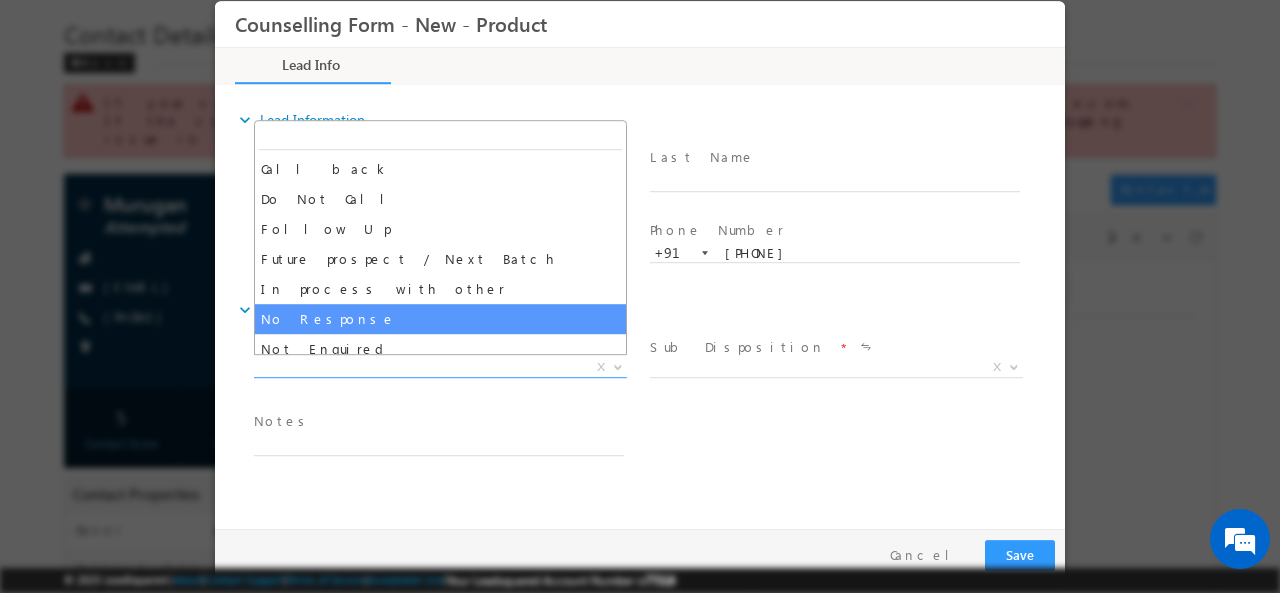 select on "No Response" 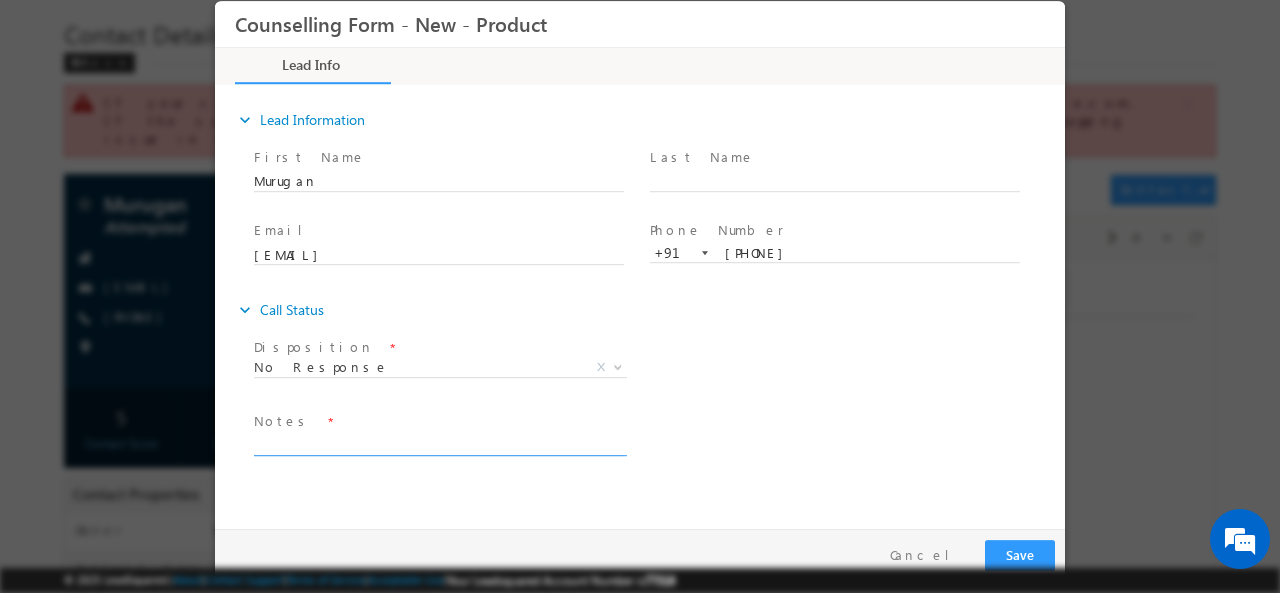click at bounding box center (439, 443) 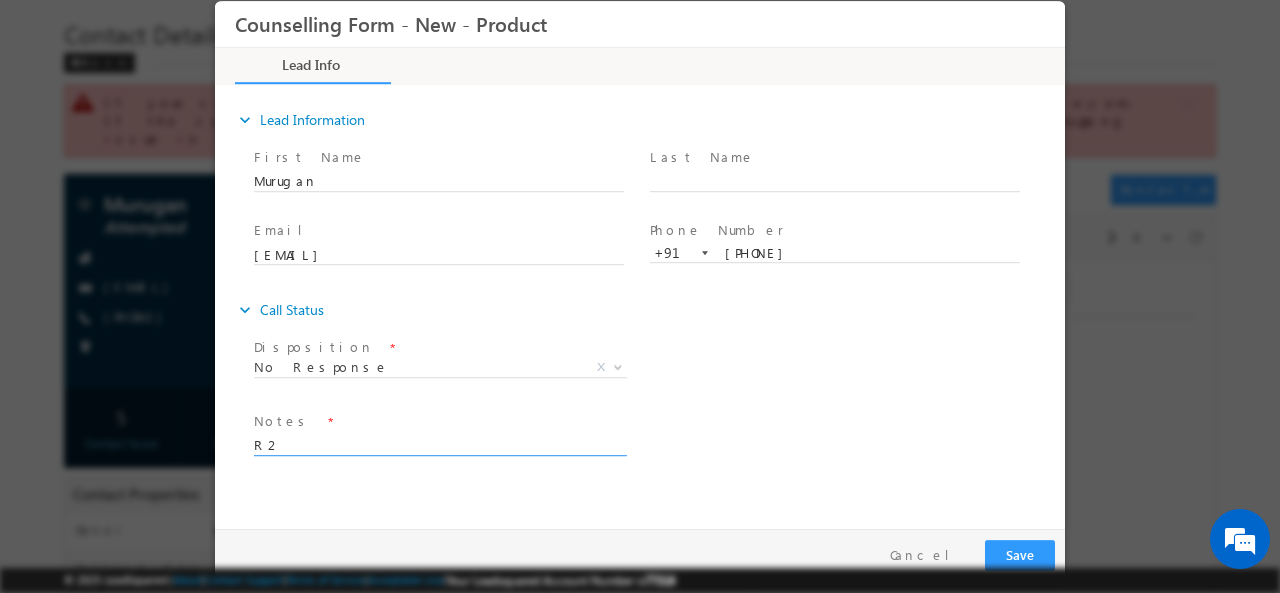 type on "R" 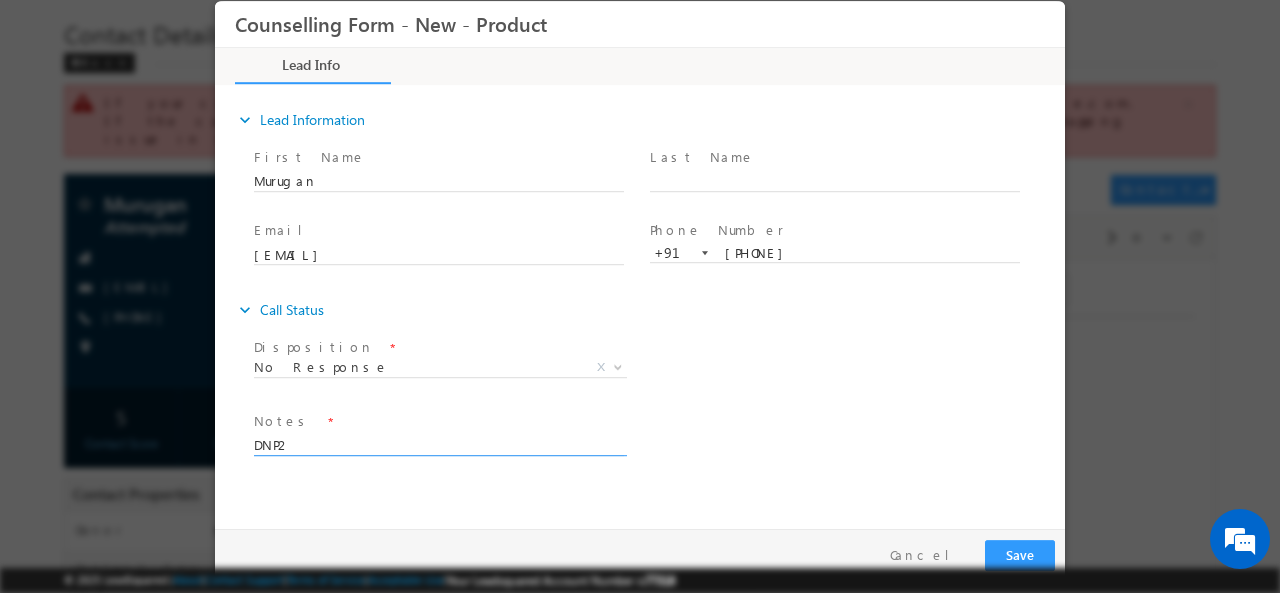 type on "DNP2" 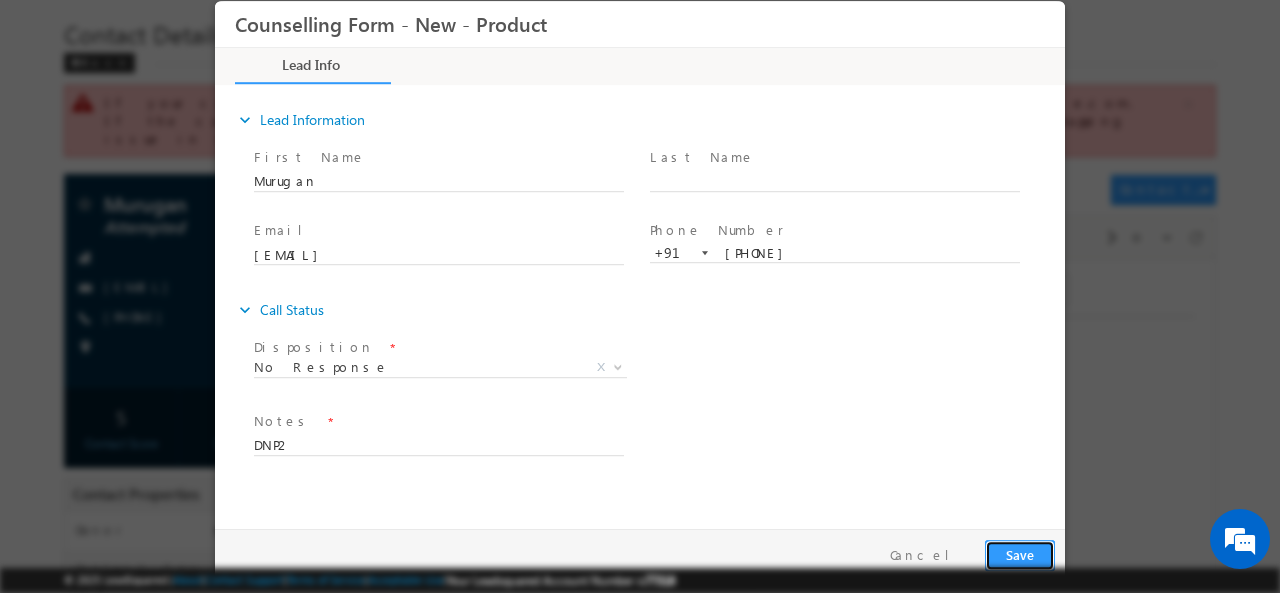 click on "Save" at bounding box center (1020, 554) 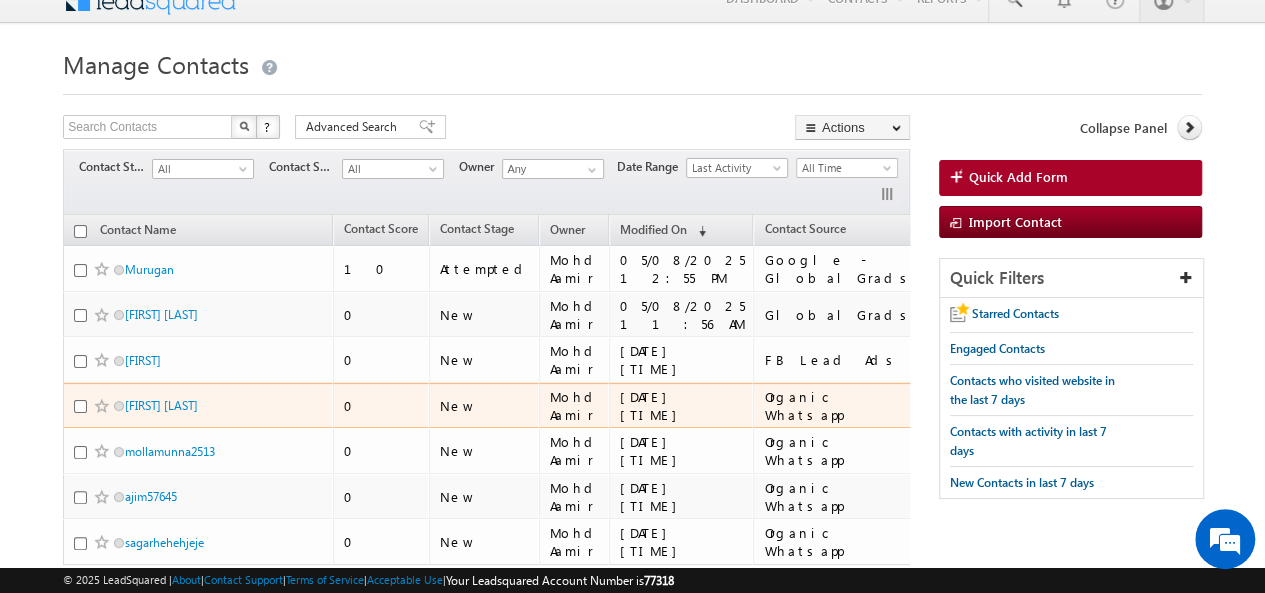 scroll, scrollTop: 159, scrollLeft: 0, axis: vertical 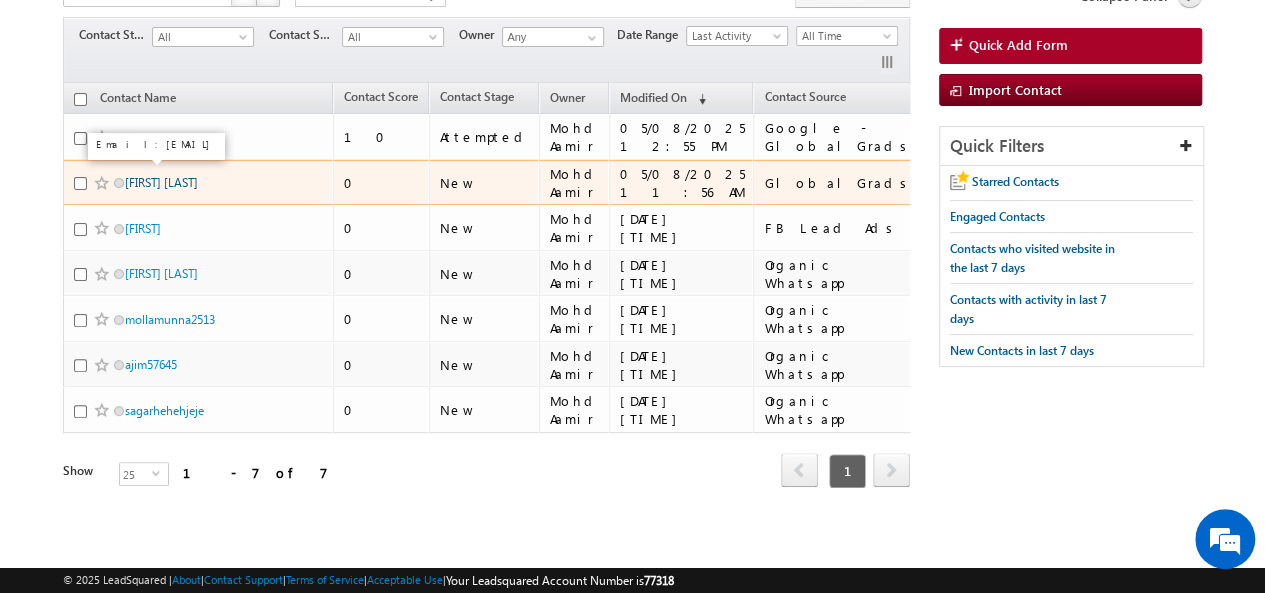click on "[FIRST] [LAST]" at bounding box center (161, 182) 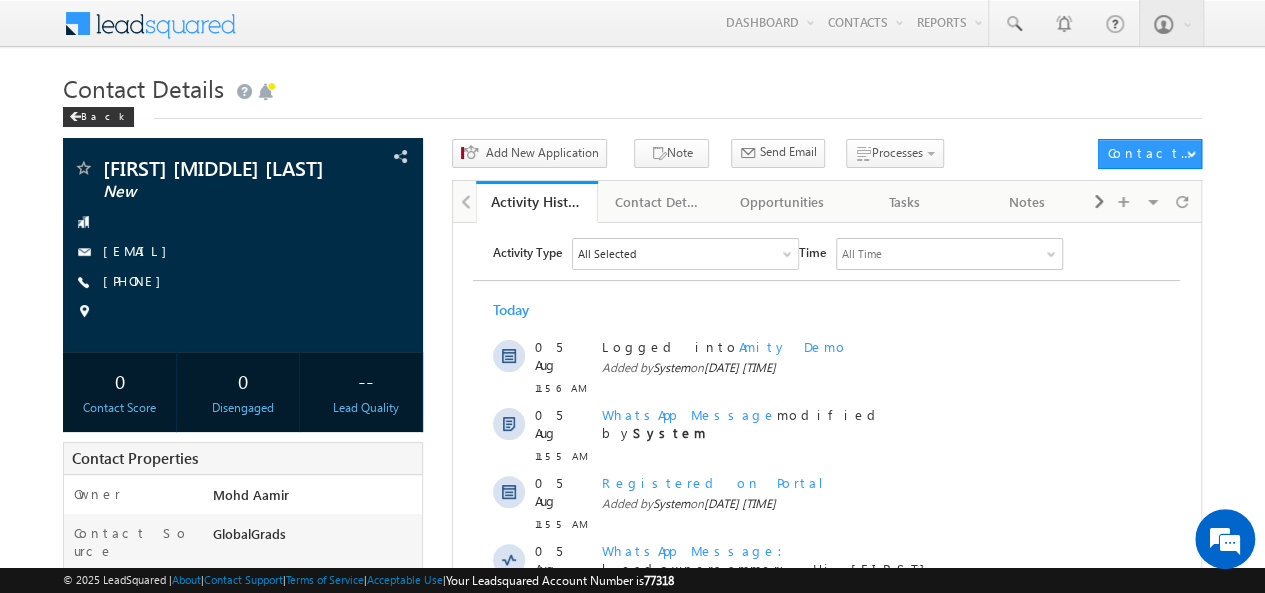 scroll, scrollTop: 0, scrollLeft: 0, axis: both 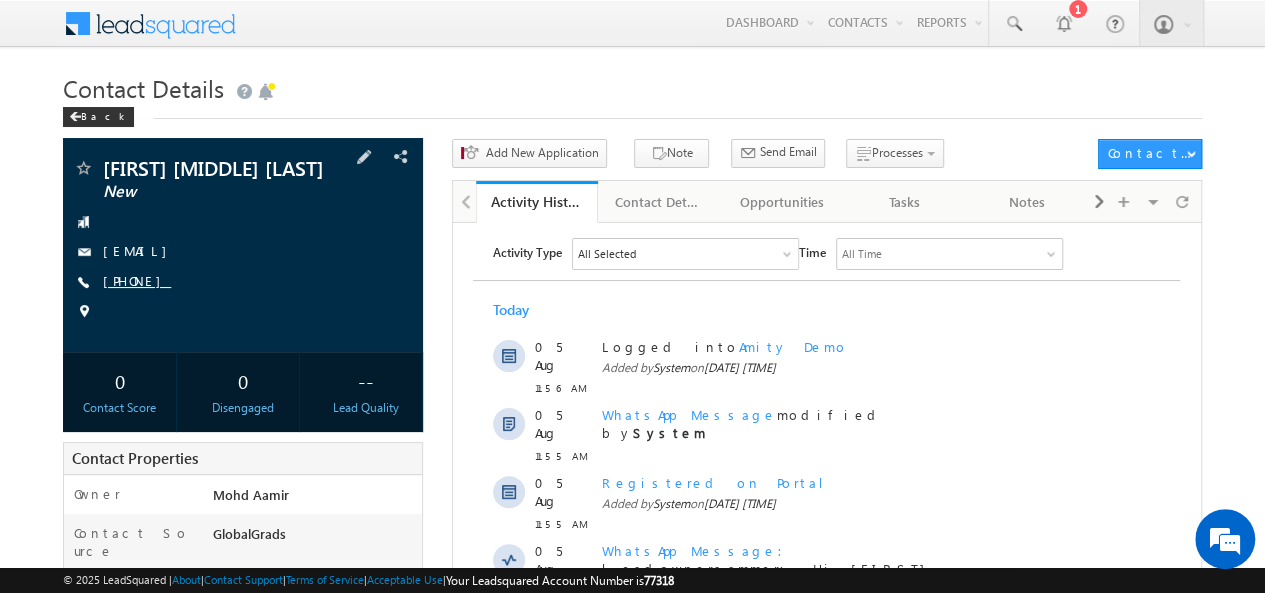 click on "[PHONE]" at bounding box center [137, 280] 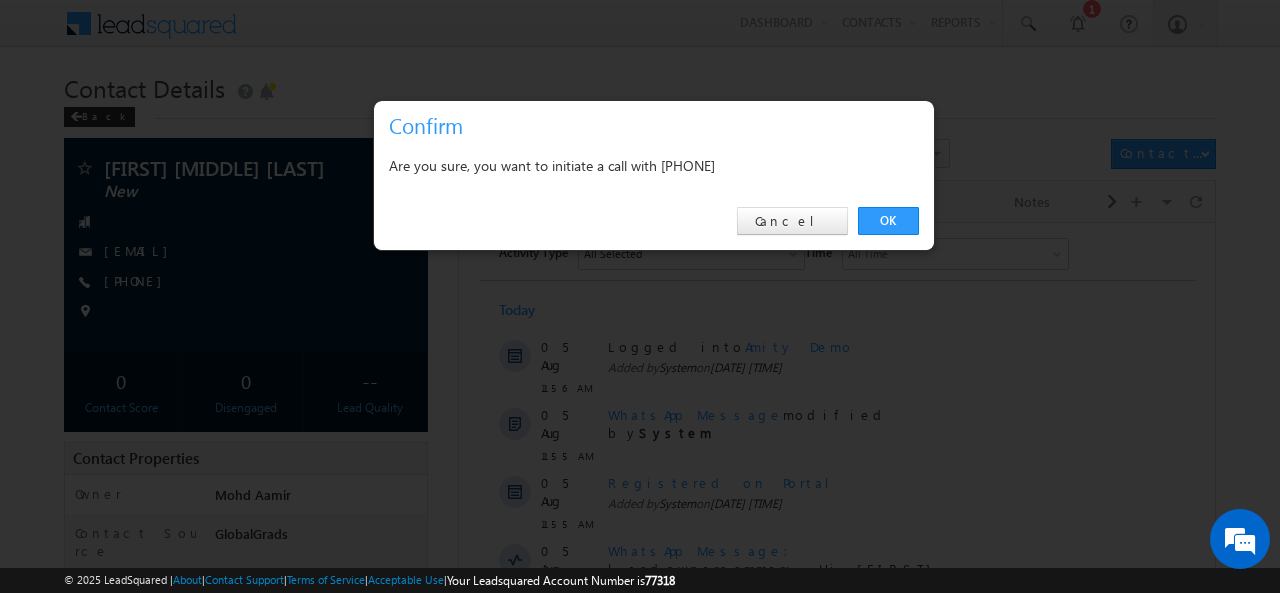 click on "Are you sure, you want to initiate a call with [PHONE]" at bounding box center (654, 168) 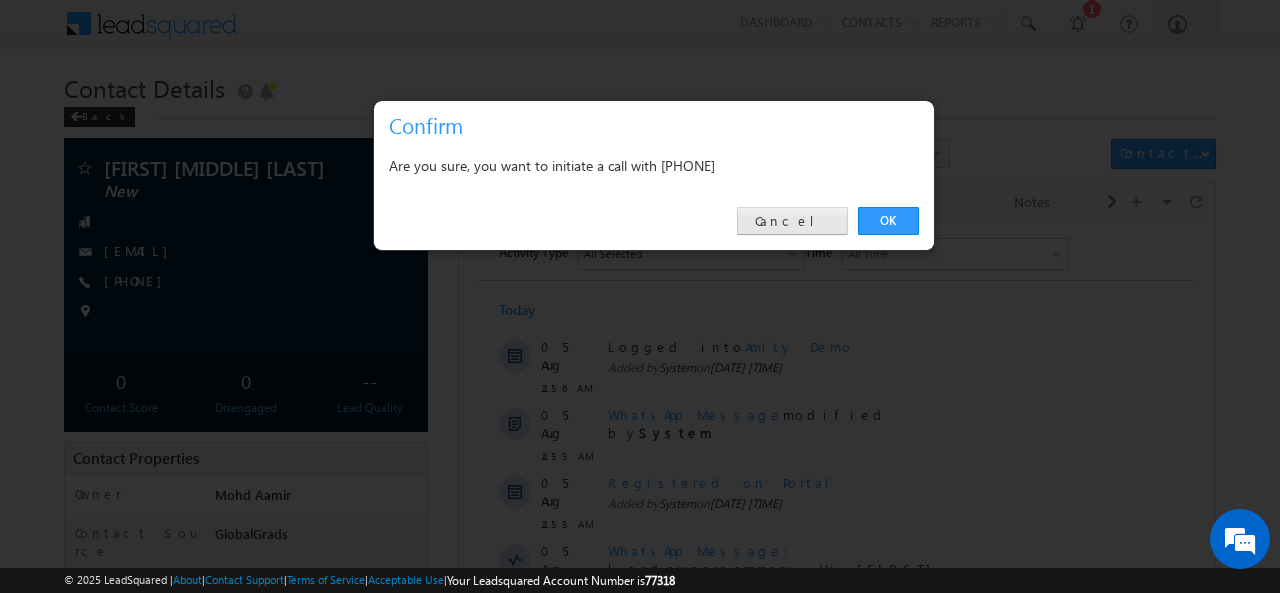 copy on "[PHONE]" 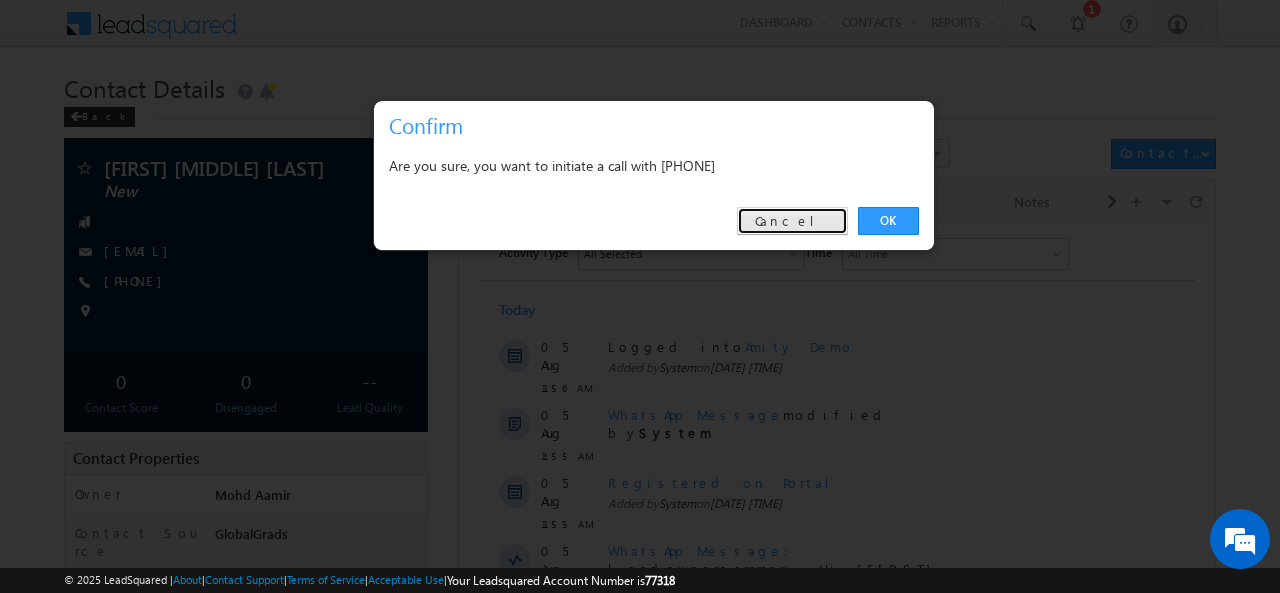 click on "Cancel" at bounding box center (792, 221) 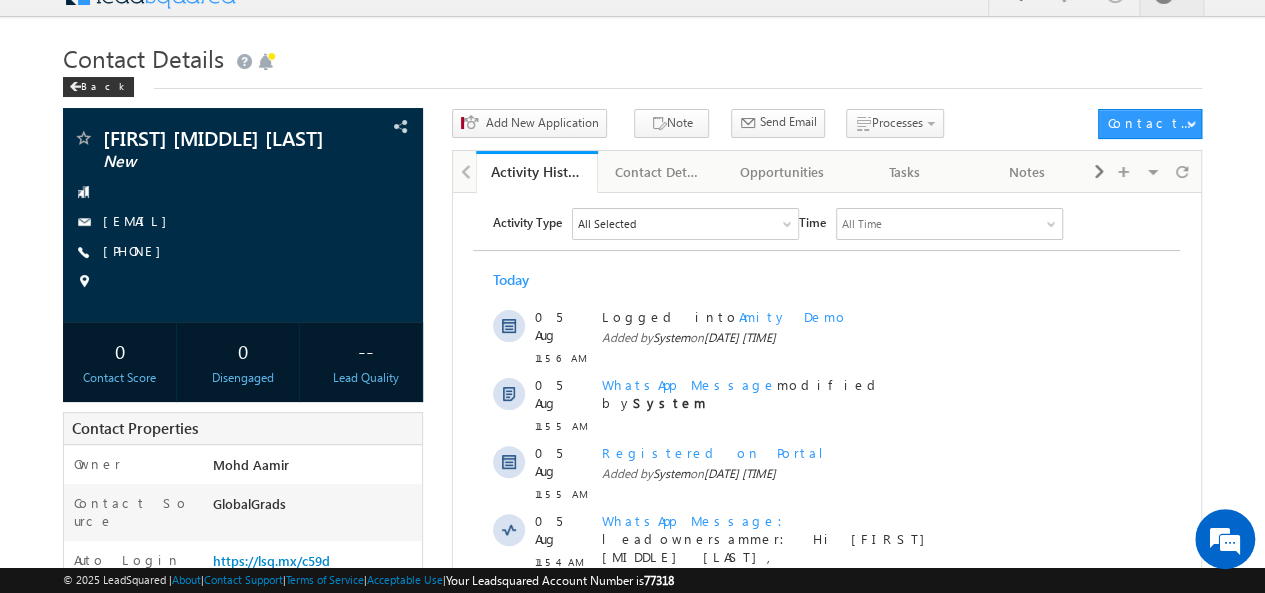 scroll, scrollTop: 29, scrollLeft: 0, axis: vertical 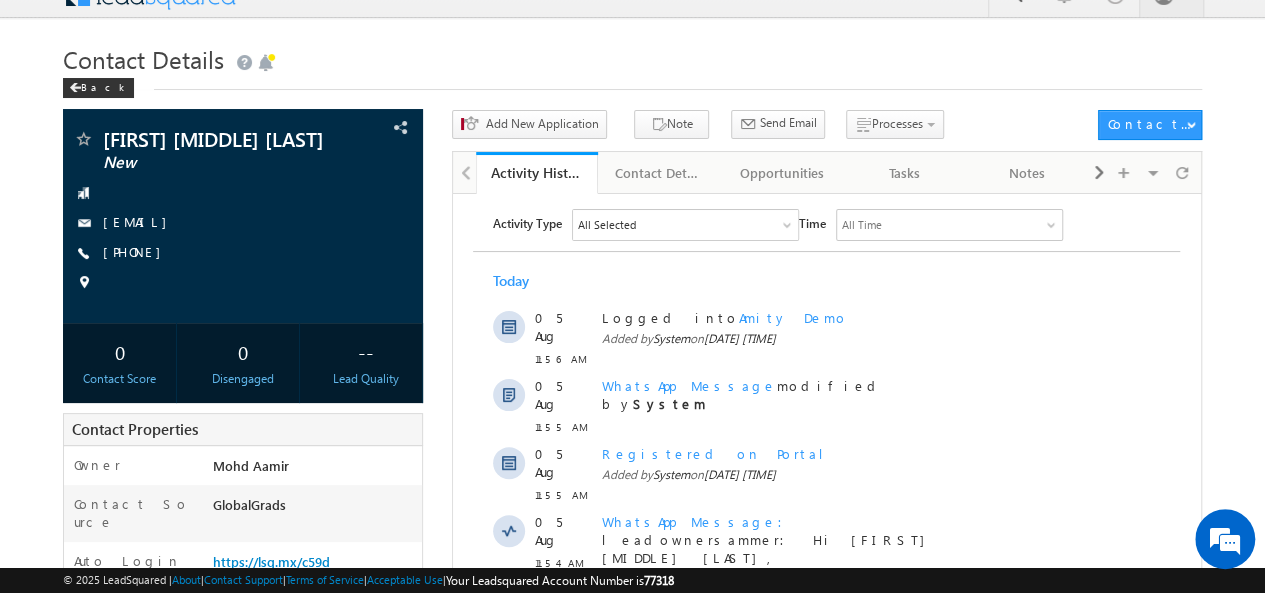 click on "Back" at bounding box center (632, 83) 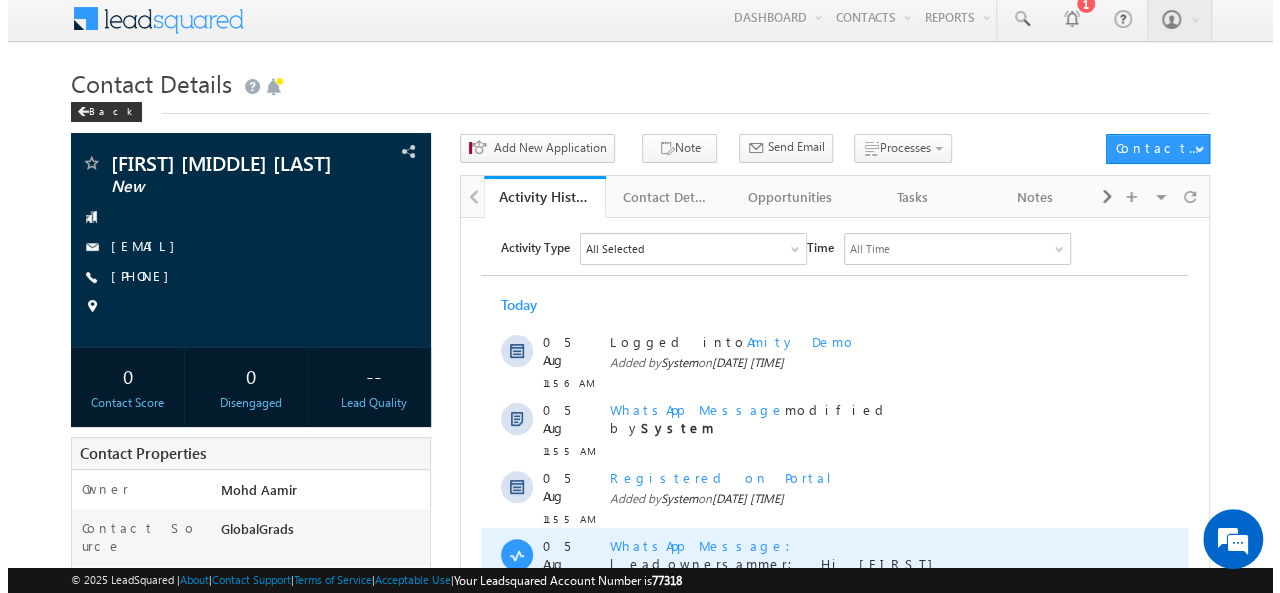 scroll, scrollTop: 4, scrollLeft: 0, axis: vertical 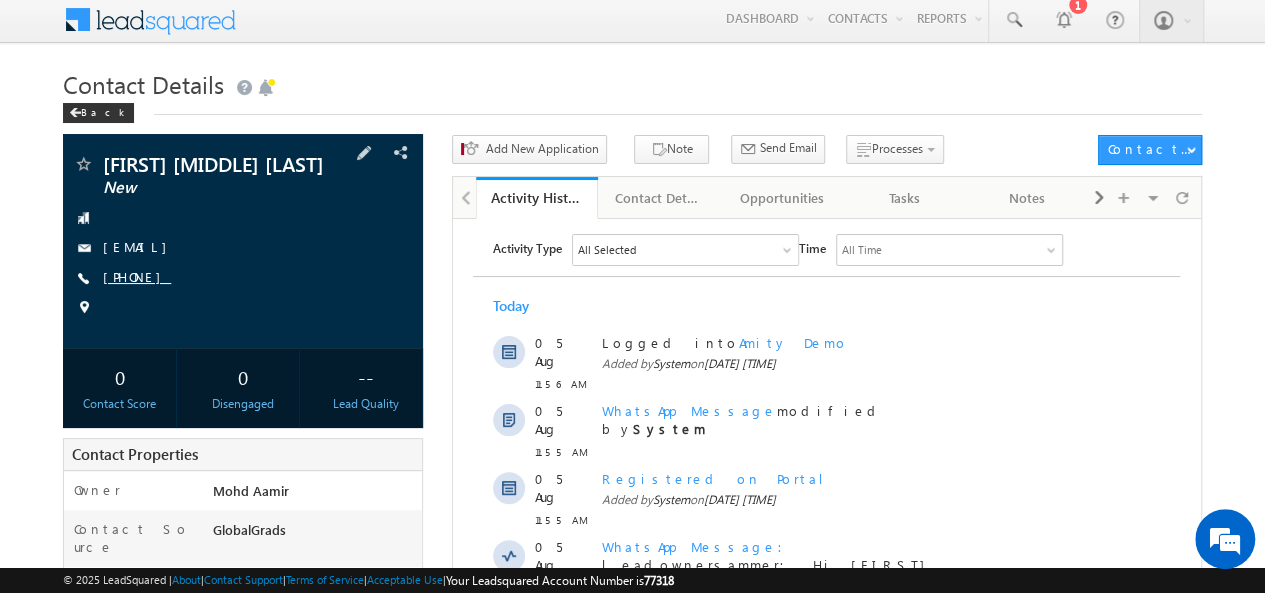 click on "[PHONE]" at bounding box center [137, 276] 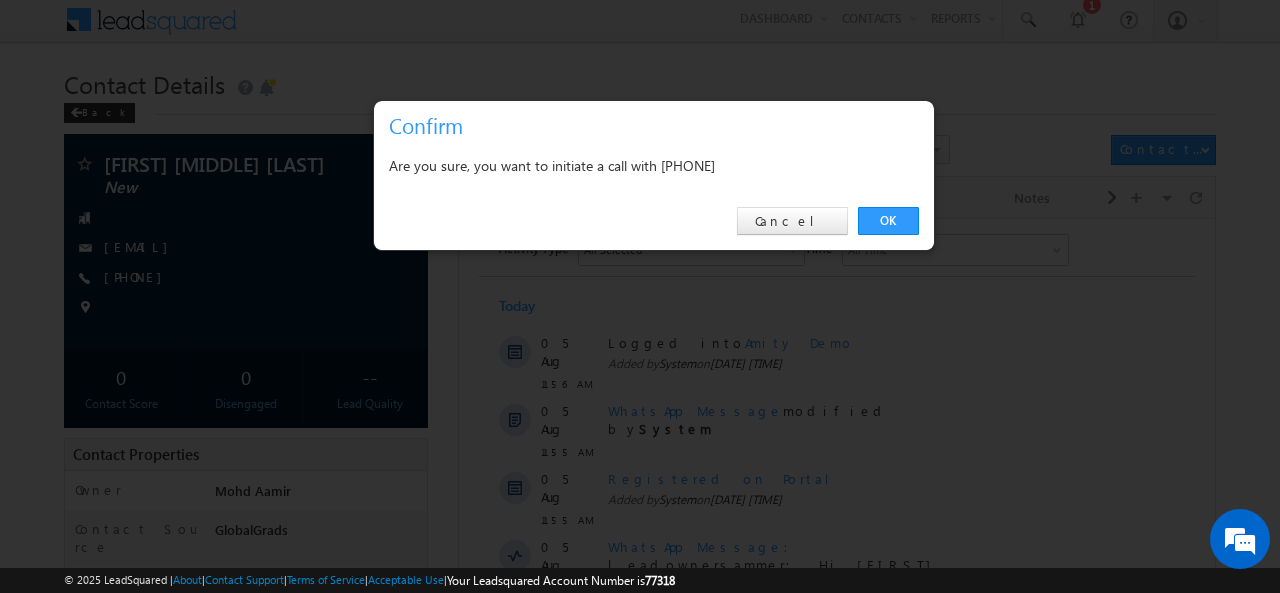 click on "Are you sure, you want to initiate a call with [PHONE]" at bounding box center (654, 165) 